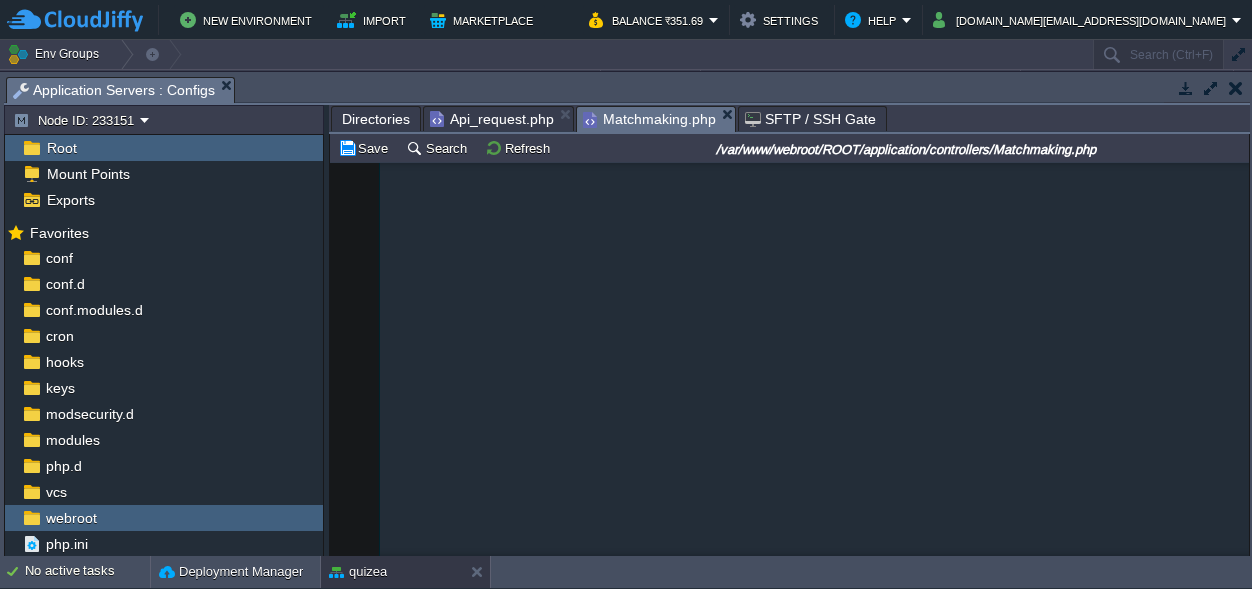 scroll, scrollTop: 0, scrollLeft: 0, axis: both 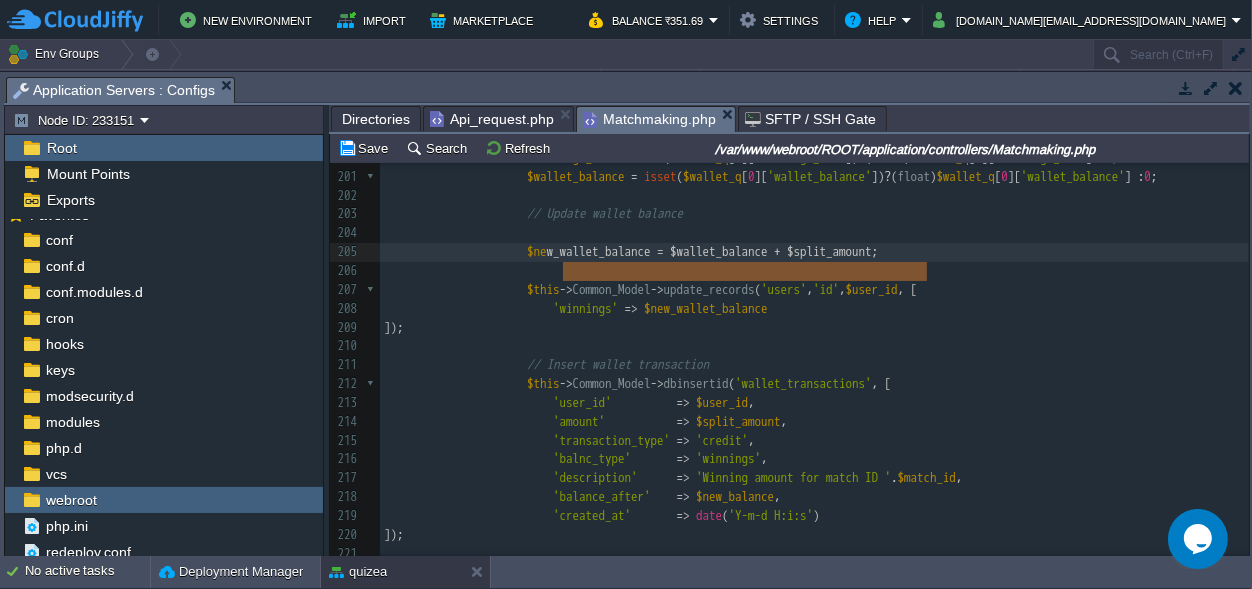 type on "$new_wallet_balance = $wallet_balance + $split_amount;" 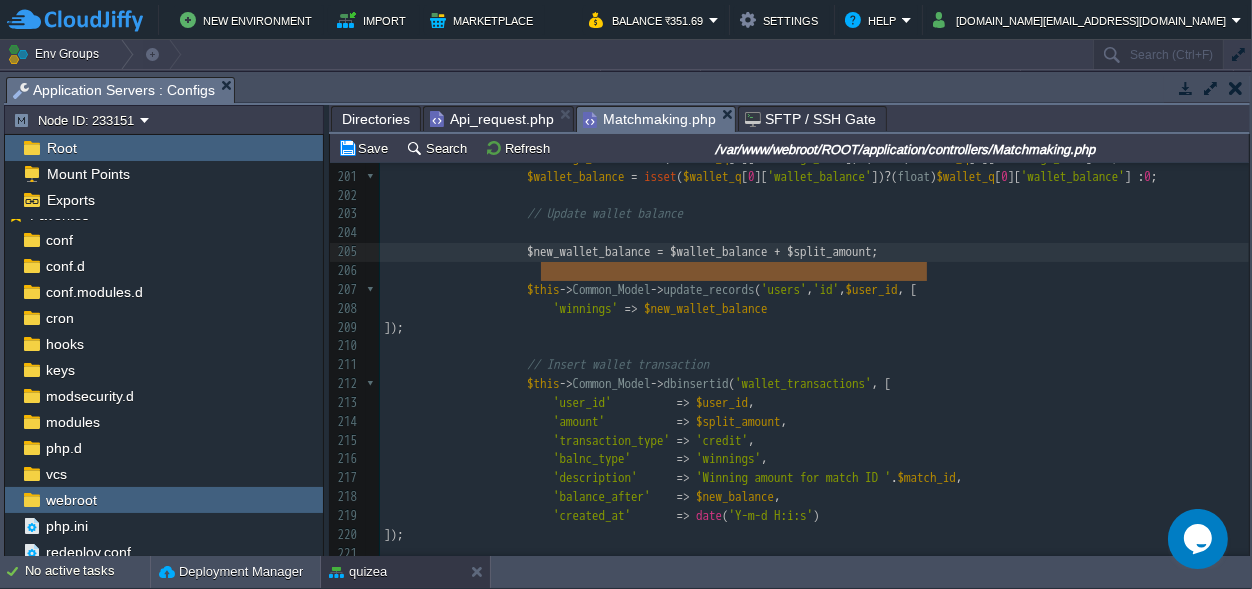 scroll, scrollTop: 0, scrollLeft: 386, axis: horizontal 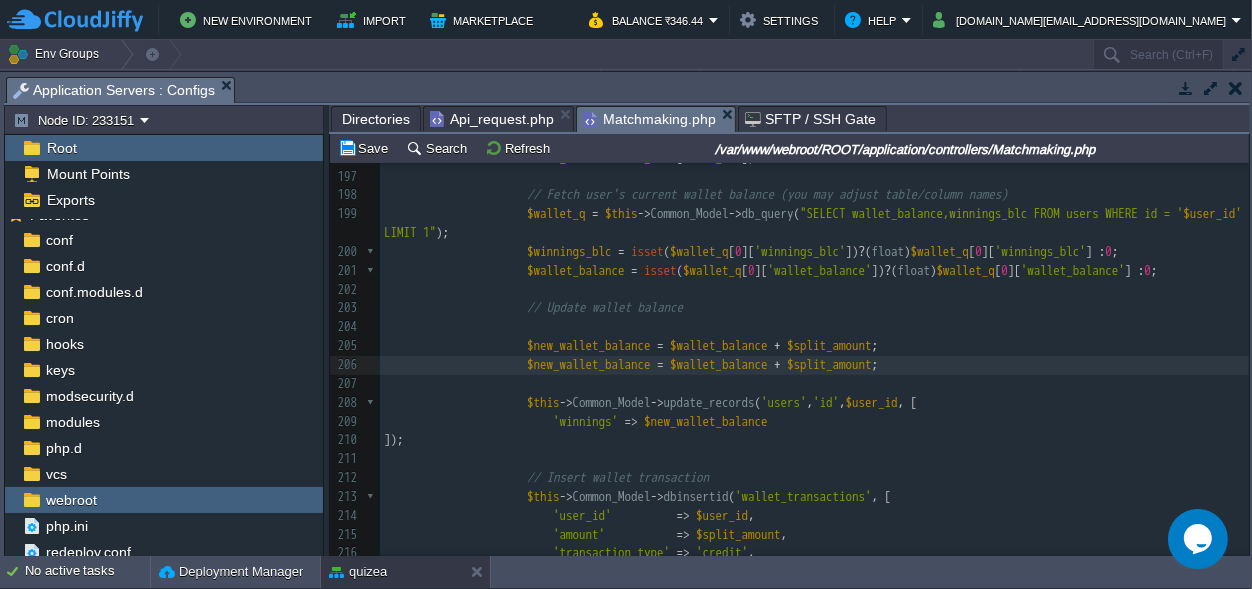 click on "$winnings_blc" at bounding box center (569, 251) 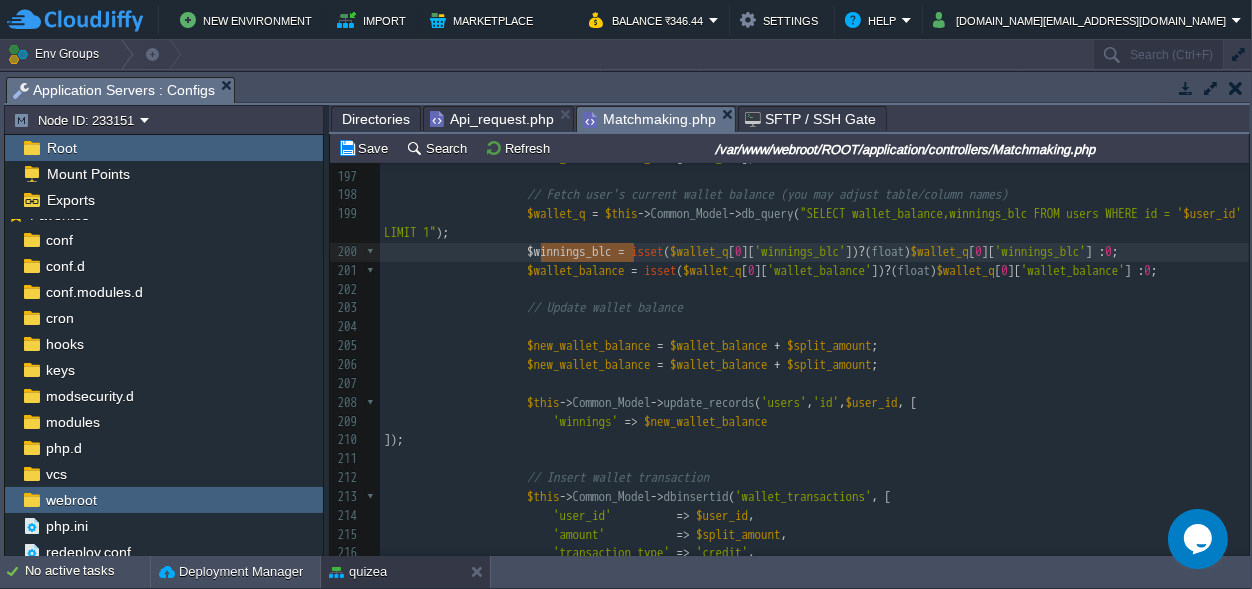 type on "$winnings_blc" 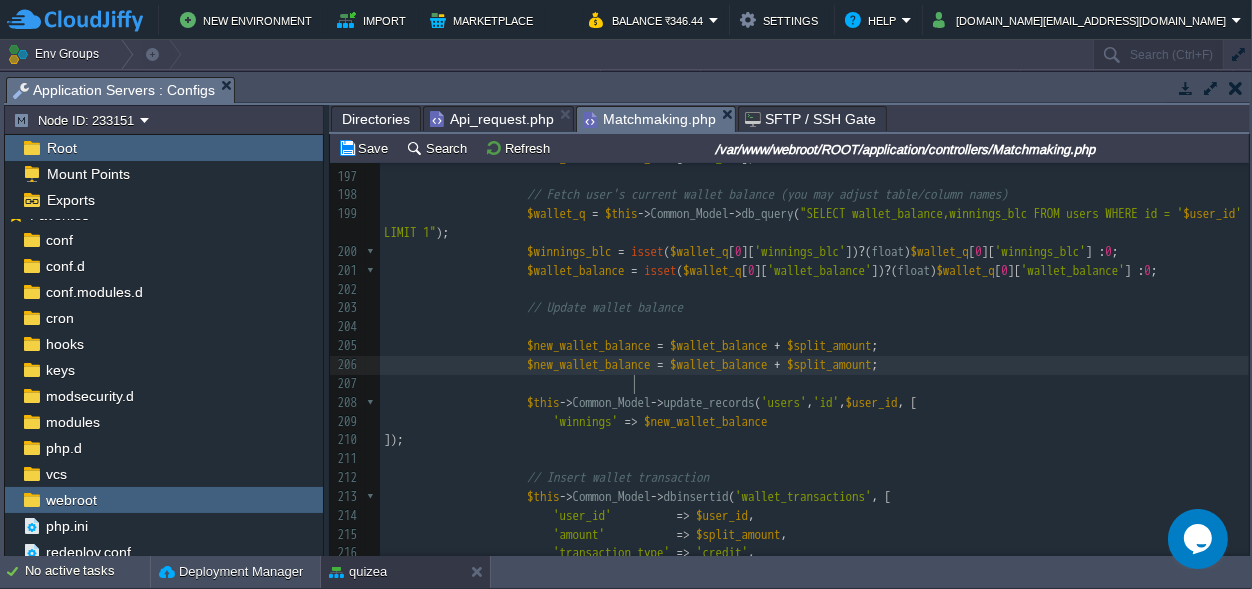 click on "$new_wallet_balance" at bounding box center (589, 364) 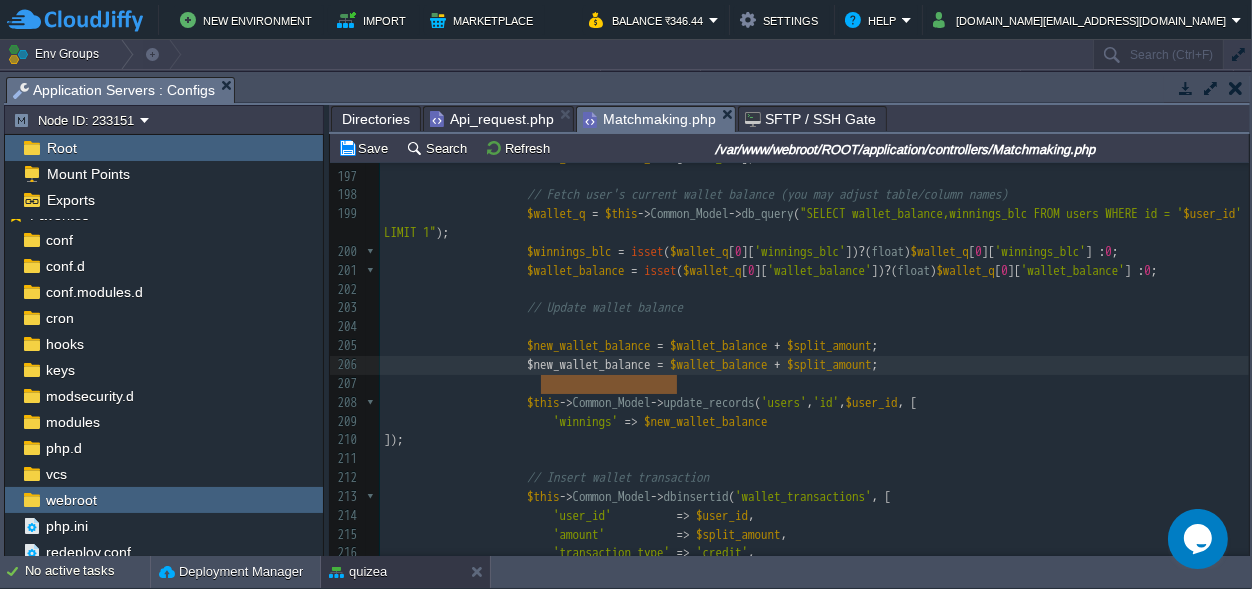 scroll, scrollTop: 0, scrollLeft: 136, axis: horizontal 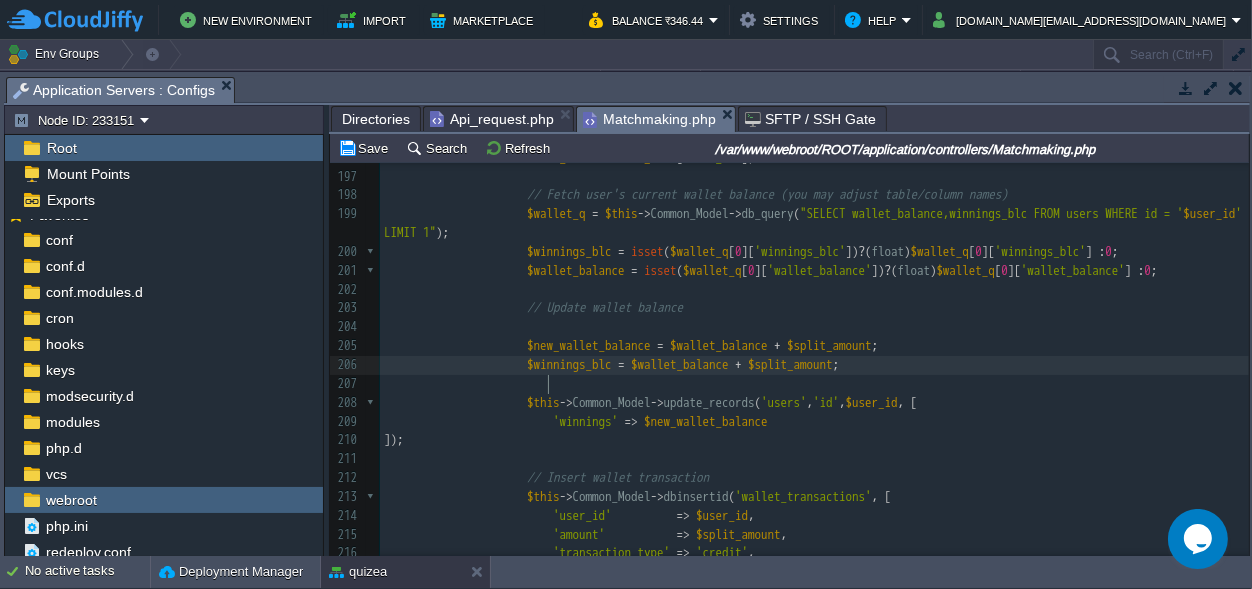 click on "xxxxxxxxxx                        $this -> Common_Model -> update_records ( 'users' ,  'id' ,  $user_id , [   186                if  ( $winner_count   >   0   &&   $winning_price   >   0 ) { 187                    $split_amount   =   round ( $winning_price   /   $winner_count ,  2 );  // split & round 188 ​ 189                    foreach  ( $winner_ids   as   $winner_id ) { 190                        // Get winner data from match_results 191                        $winner_data   =   array_filter ( $players ,  function ( $p )  use  ( $winner_id ) { 192                            return   $p [ 'id' ]  ==   $winner_id ; 193                       }); 194 ​ 195                        $winner_data   =   reset ( $winner_data ); 196                        $user_id   =   $winner_data [ 'user_id' ]; 197 ​ 198                        // Fetch user's current wallet balance (you may adjust table/column names) 199                        $wallet_q   =   $this -> Common_Model -> db_query ( $user_id ' LIMIT 1" ); 200" at bounding box center (814, 403) 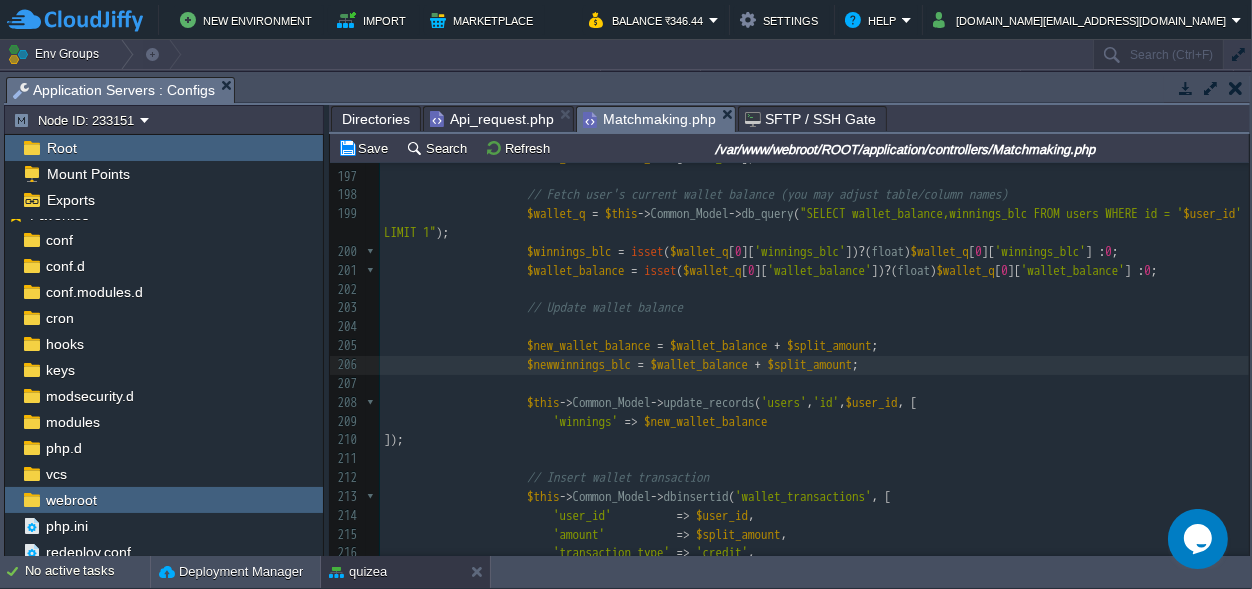 type on "new{" 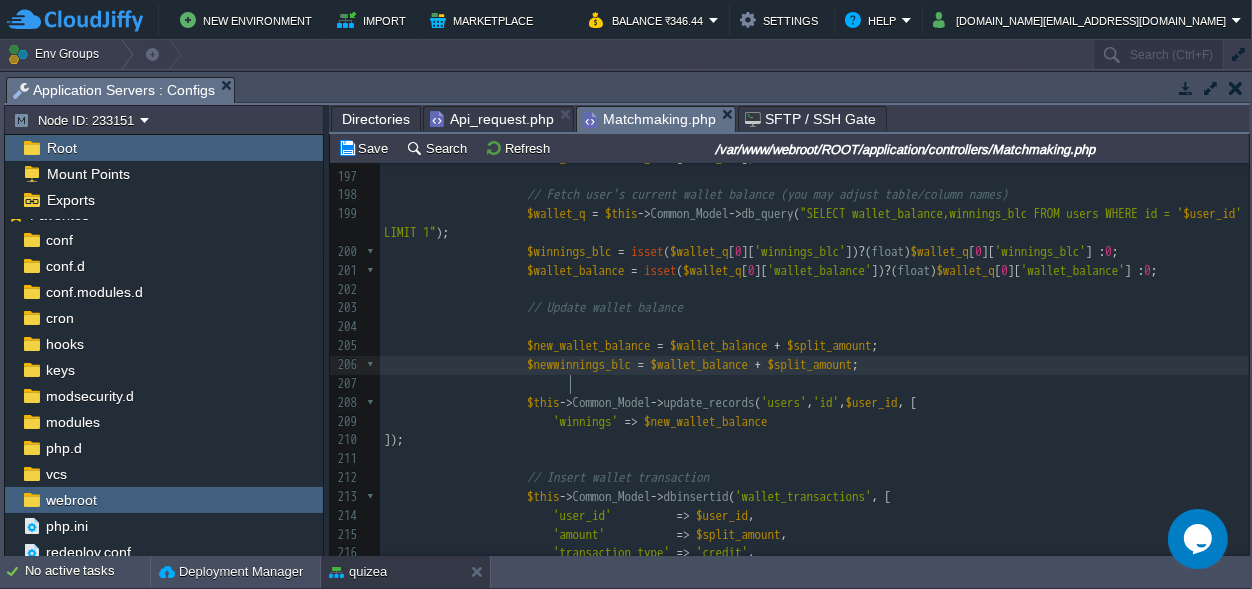 scroll, scrollTop: 0, scrollLeft: 0, axis: both 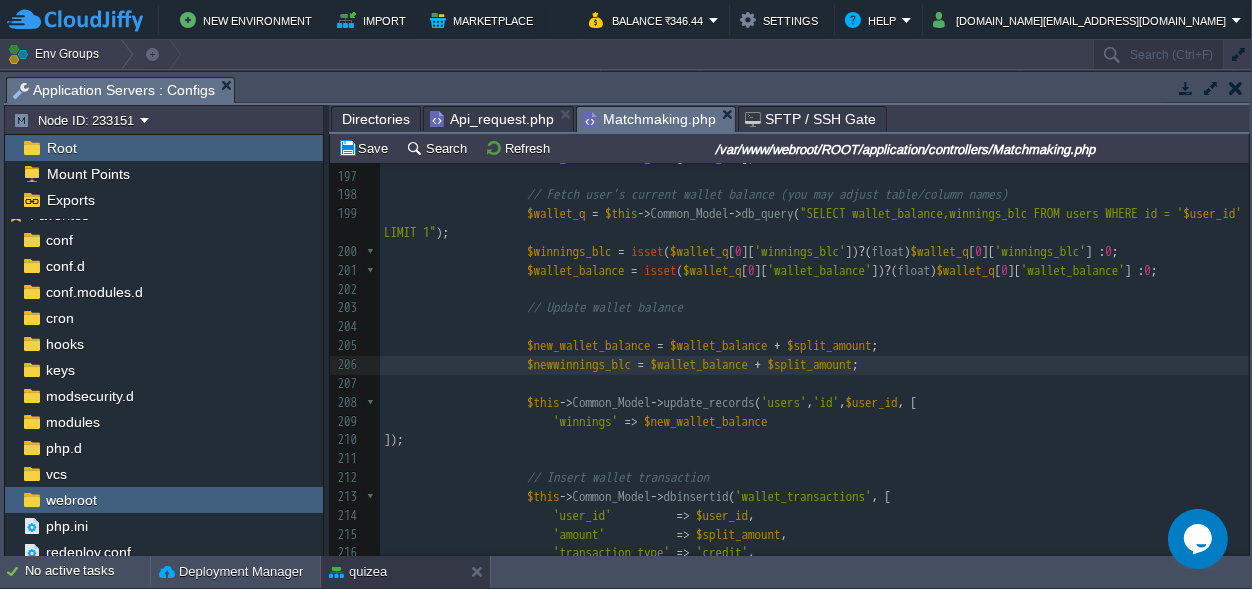 type on "_" 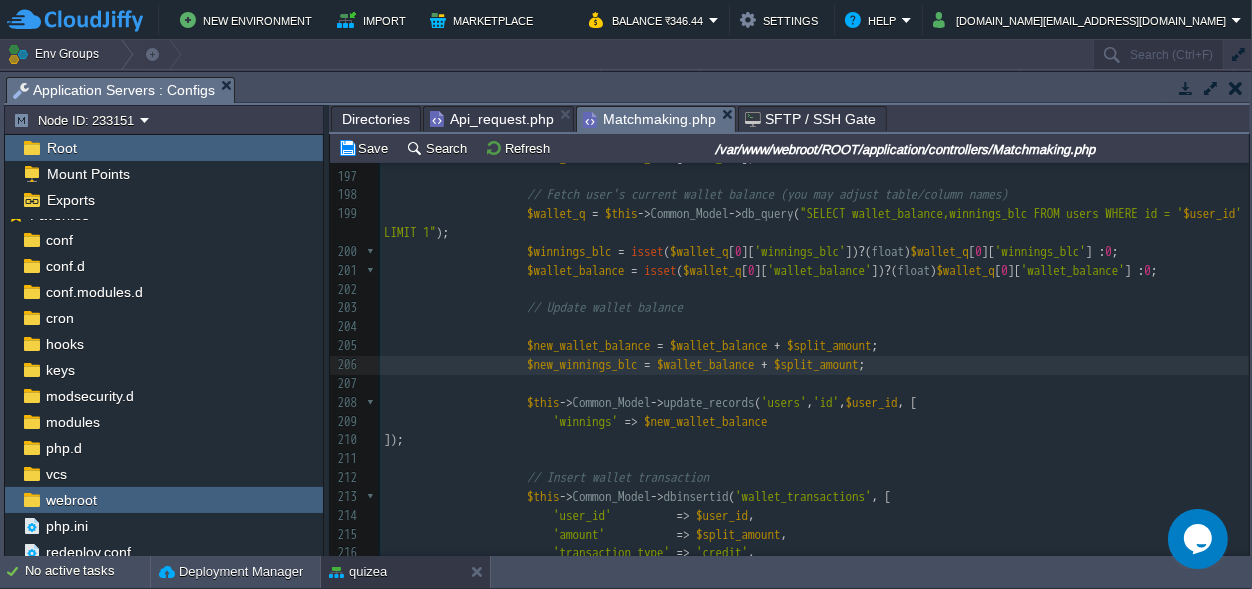 click on "xxxxxxxxxx                        $this -> Common_Model -> update_records ( 'users' ,  'id' ,  $user_id , [   186                if  ( $winner_count   >   0   &&   $winning_price   >   0 ) { 187                    $split_amount   =   round ( $winning_price   /   $winner_count ,  2 );  // split & round 188 ​ 189                    foreach  ( $winner_ids   as   $winner_id ) { 190                        // Get winner data from match_results 191                        $winner_data   =   array_filter ( $players ,  function ( $p )  use  ( $winner_id ) { 192                            return   $p [ 'id' ]  ==   $winner_id ; 193                       }); 194 ​ 195                        $winner_data   =   reset ( $winner_data ); 196                        $user_id   =   $winner_data [ 'user_id' ]; 197 ​ 198                        // Fetch user's current wallet balance (you may adjust table/column names) 199                        $wallet_q   =   $this -> Common_Model -> db_query ( $user_id ' LIMIT 1" ); 200" at bounding box center (814, 403) 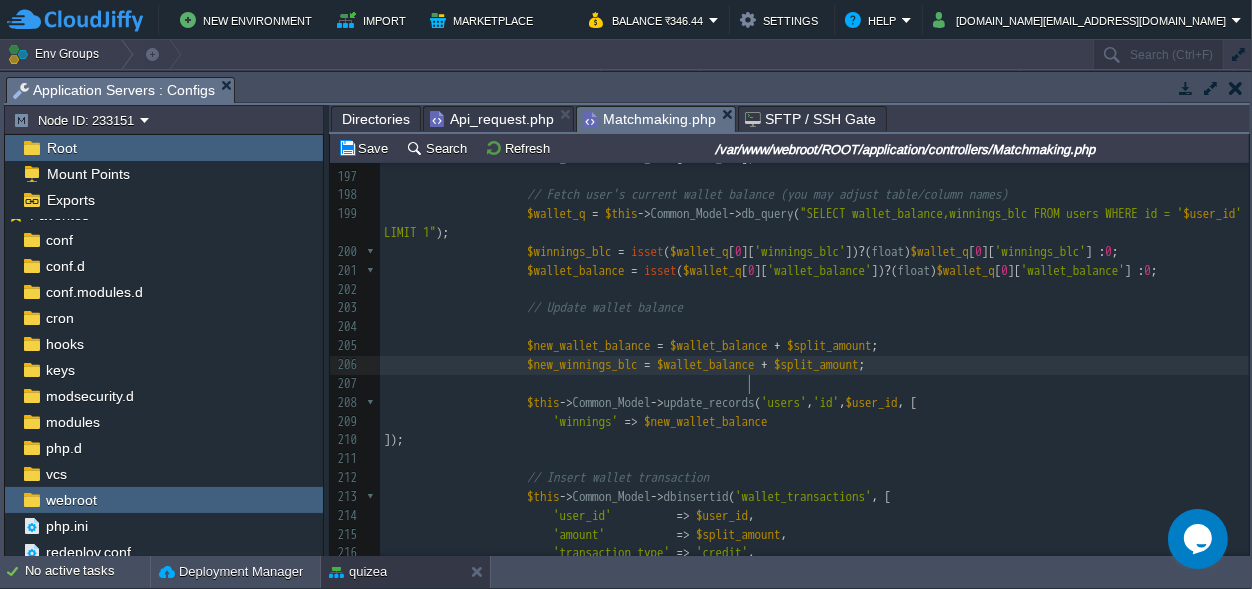type on "$wallet_balance" 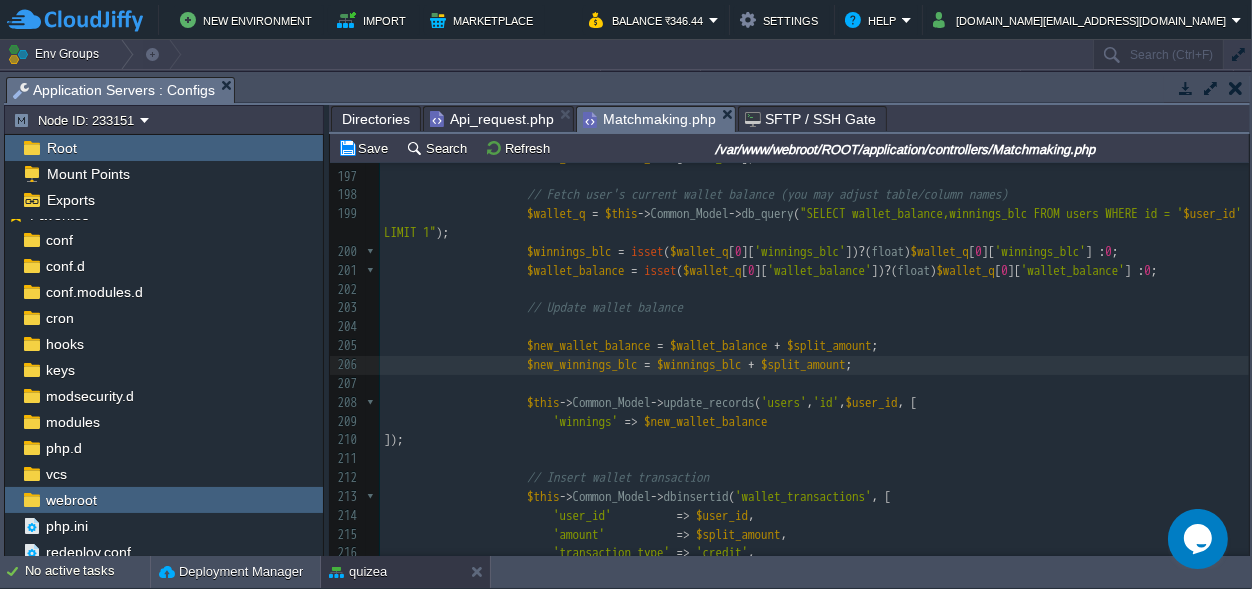 scroll, scrollTop: 0, scrollLeft: 0, axis: both 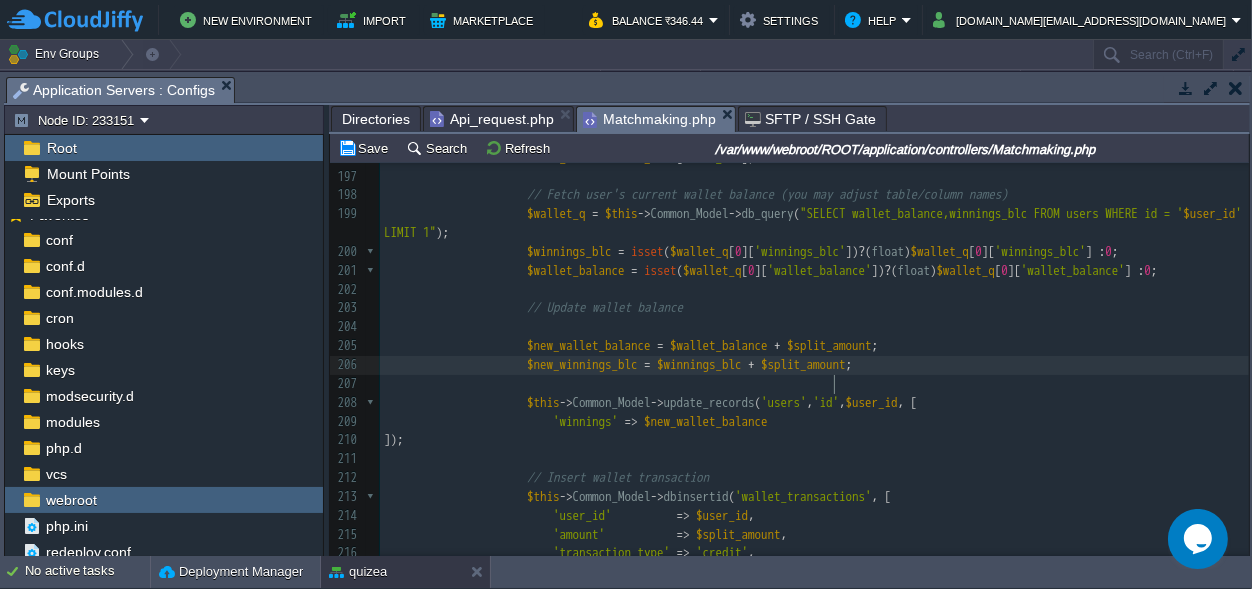 type on "$split_amount" 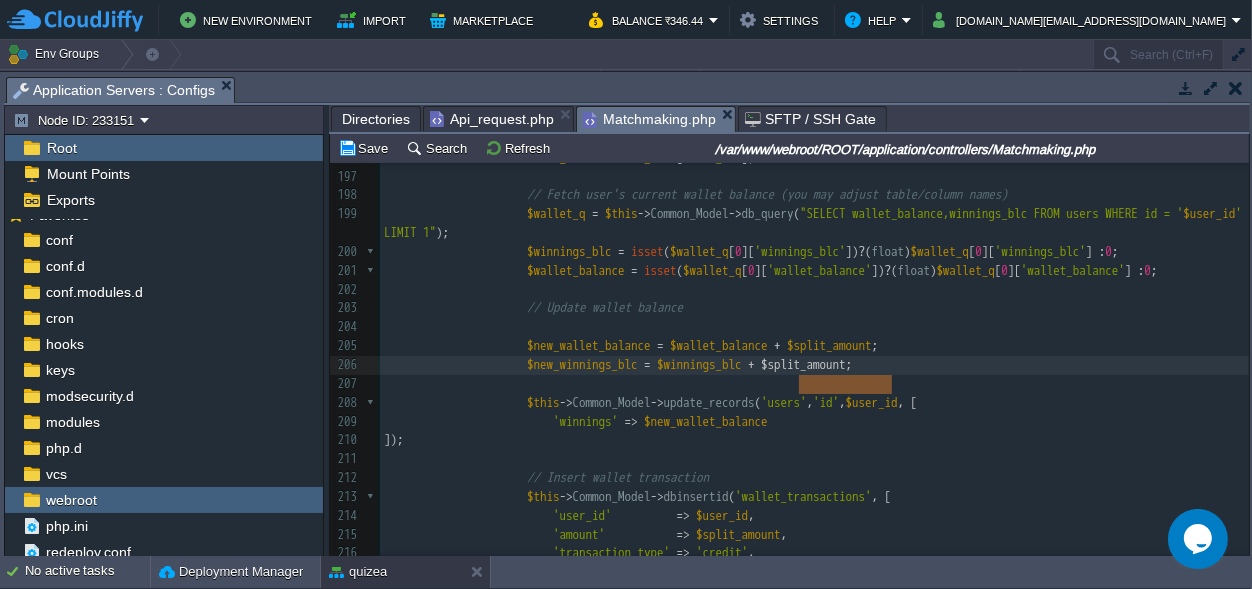 scroll, scrollTop: 0, scrollLeft: 0, axis: both 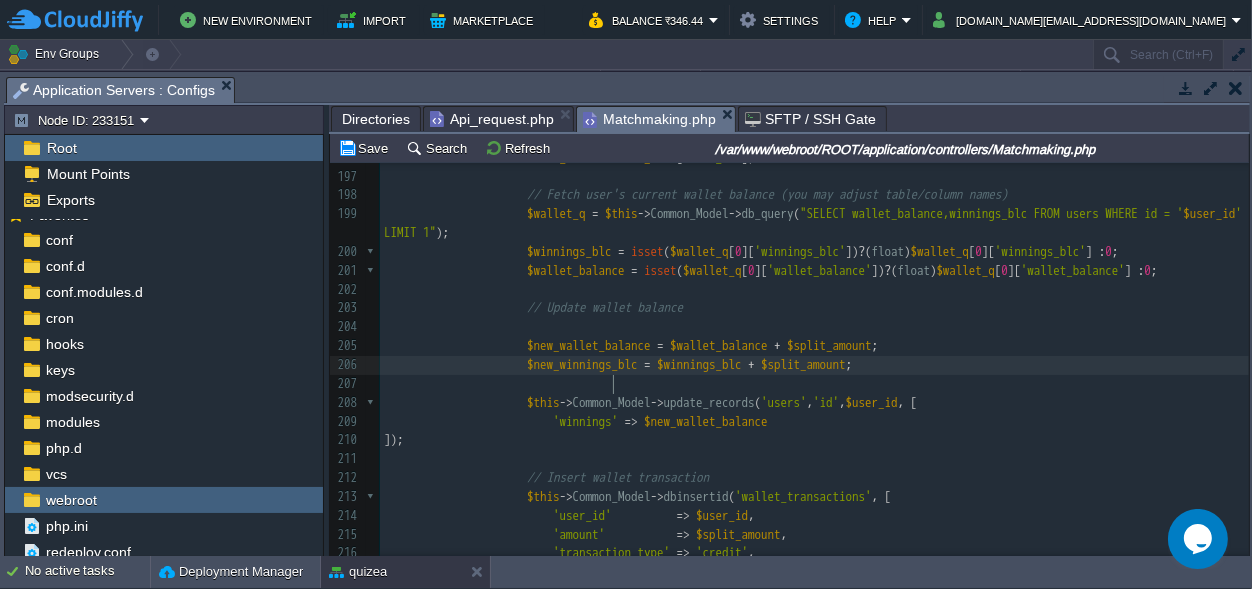click on "xxxxxxxxxx                        $this -> Common_Model -> update_records ( 'users' ,  'id' ,  $user_id , [   186                if  ( $winner_count   >   0   &&   $winning_price   >   0 ) { 187                    $split_amount   =   round ( $winning_price   /   $winner_count ,  2 );  // split & round 188 ​ 189                    foreach  ( $winner_ids   as   $winner_id ) { 190                        // Get winner data from match_results 191                        $winner_data   =   array_filter ( $players ,  function ( $p )  use  ( $winner_id ) { 192                            return   $p [ 'id' ]  ==   $winner_id ; 193                       }); 194 ​ 195                        $winner_data   =   reset ( $winner_data ); 196                        $user_id   =   $winner_data [ 'user_id' ]; 197 ​ 198                        // Fetch user's current wallet balance (you may adjust table/column names) 199                        $wallet_q   =   $this -> Common_Model -> db_query ( $user_id ' LIMIT 1" ); 200" at bounding box center (814, 403) 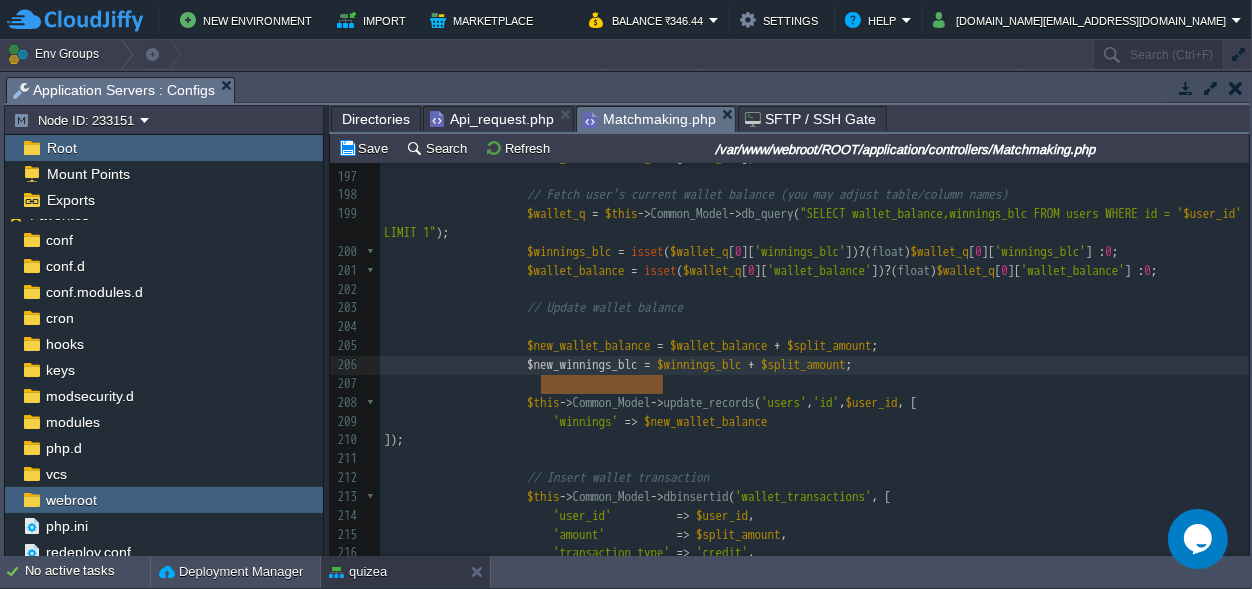 scroll, scrollTop: 0, scrollLeft: 121, axis: horizontal 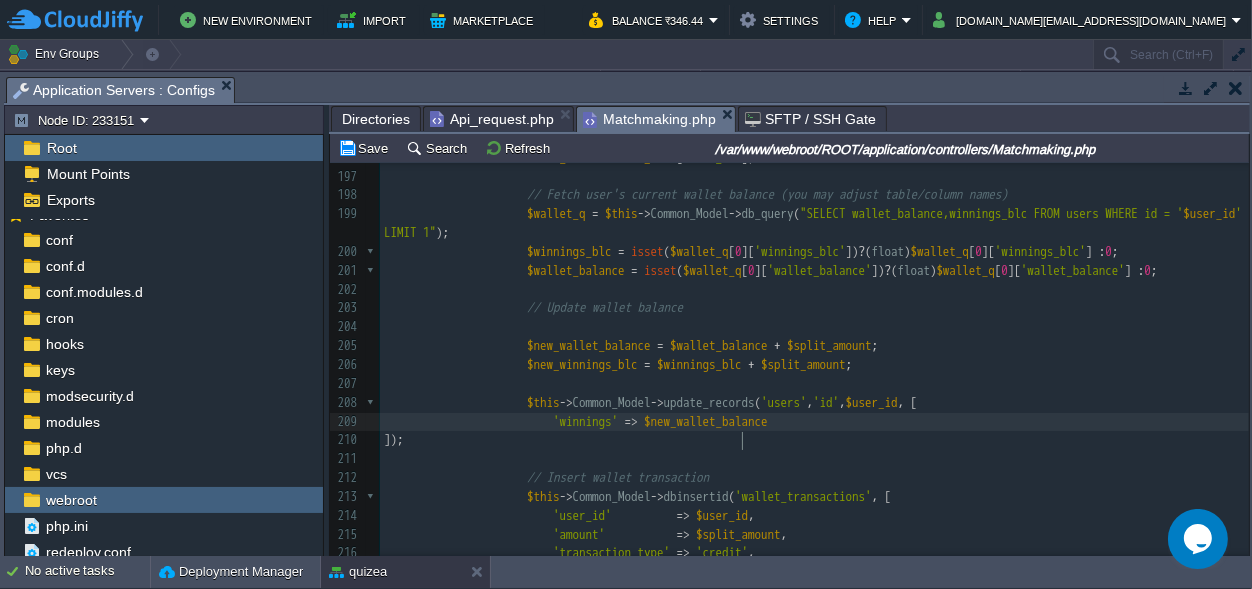 click on "$new_wallet_balance" at bounding box center [706, 421] 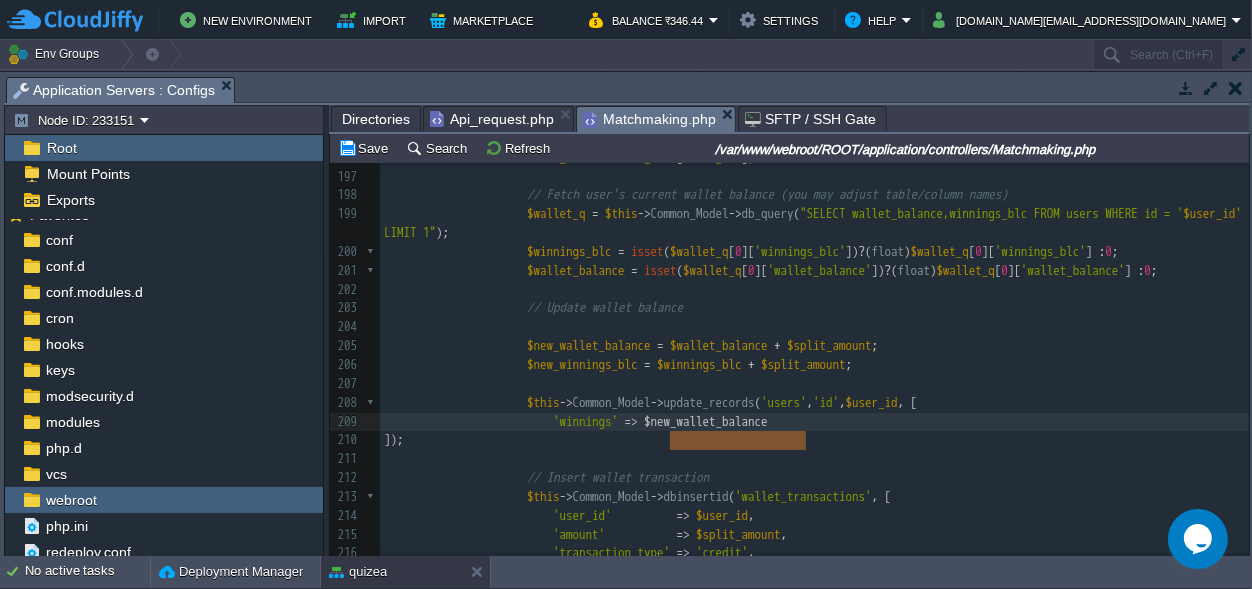 paste 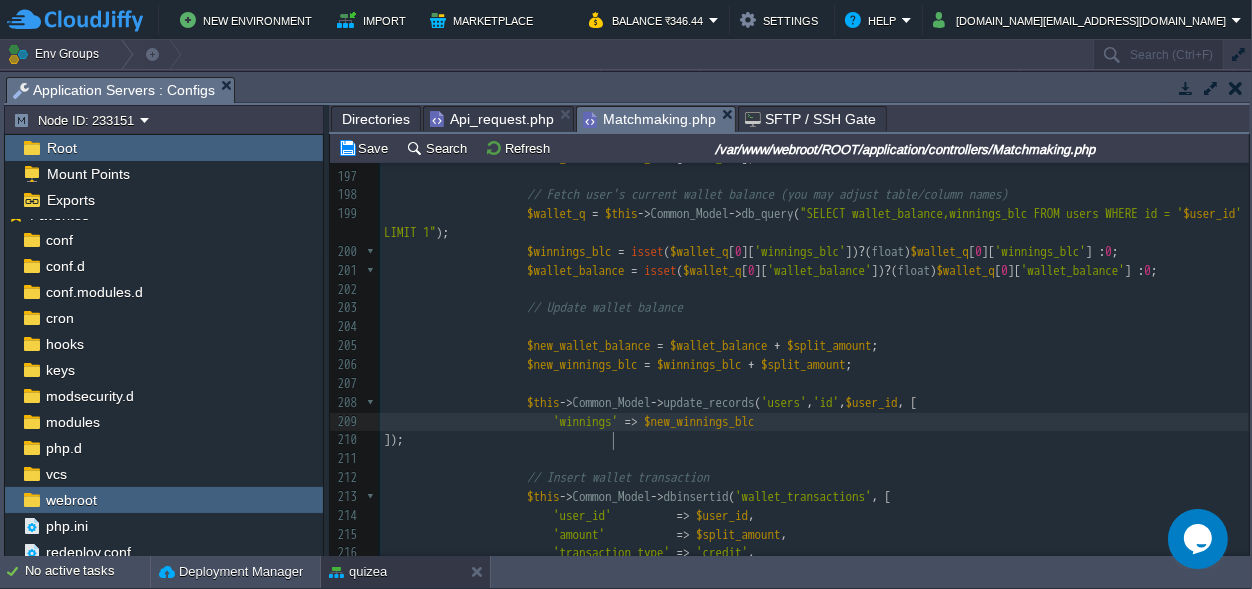 scroll, scrollTop: 0, scrollLeft: 0, axis: both 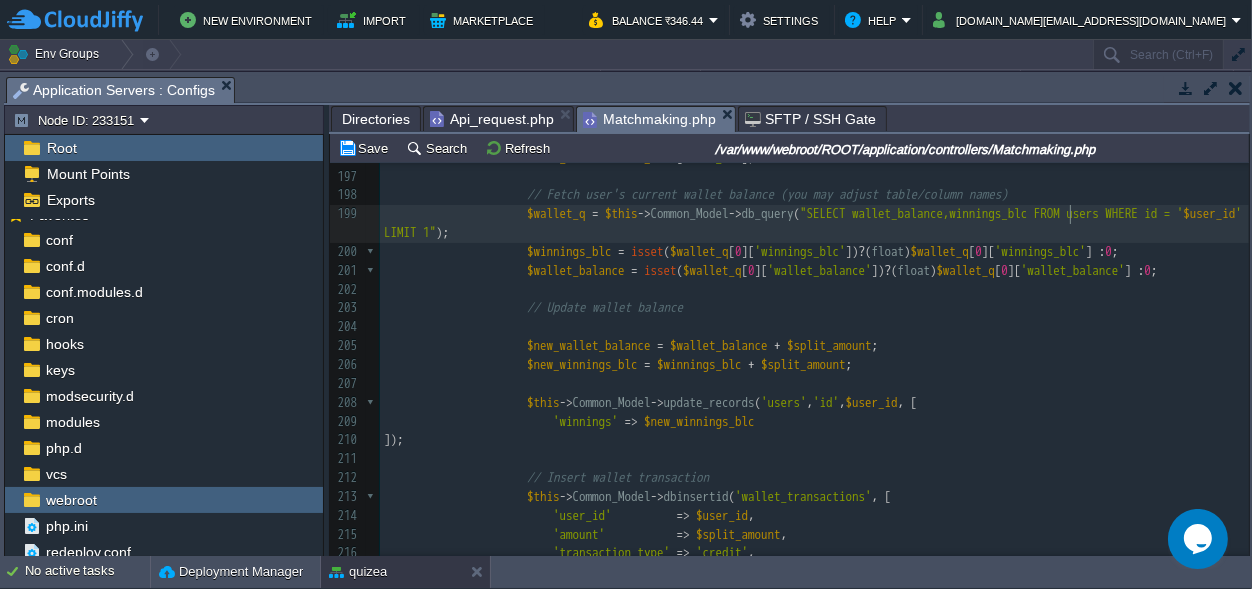 click on "xxxxxxxxxx                        $this -> Common_Model -> update_records ( 'users' ,  'id' ,  $user_id , [   186                if  ( $winner_count   >   0   &&   $winning_price   >   0 ) { 187                    $split_amount   =   round ( $winning_price   /   $winner_count ,  2 );  // split & round 188 ​ 189                    foreach  ( $winner_ids   as   $winner_id ) { 190                        // Get winner data from match_results 191                        $winner_data   =   array_filter ( $players ,  function ( $p )  use  ( $winner_id ) { 192                            return   $p [ 'id' ]  ==   $winner_id ; 193                       }); 194 ​ 195                        $winner_data   =   reset ( $winner_data ); 196                        $user_id   =   $winner_data [ 'user_id' ]; 197 ​ 198                        // Fetch user's current wallet balance (you may adjust table/column names) 199                        $wallet_q   =   $this -> Common_Model -> db_query ( $user_id ' LIMIT 1" ); 200" at bounding box center [814, 403] 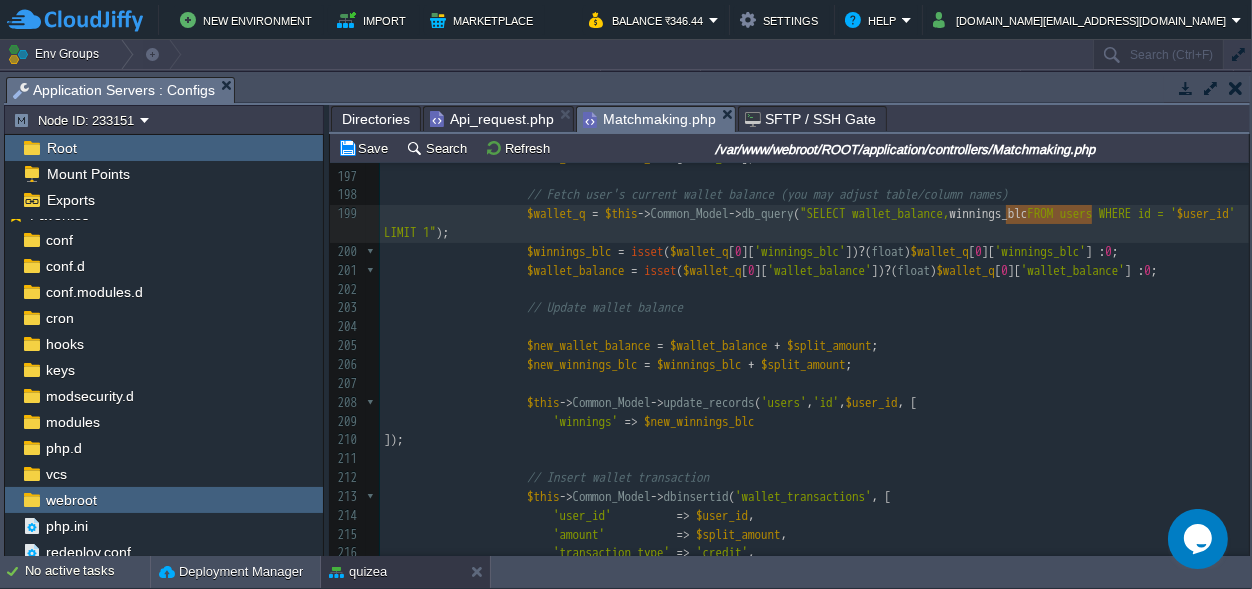 click on "'winnings'" at bounding box center [585, 421] 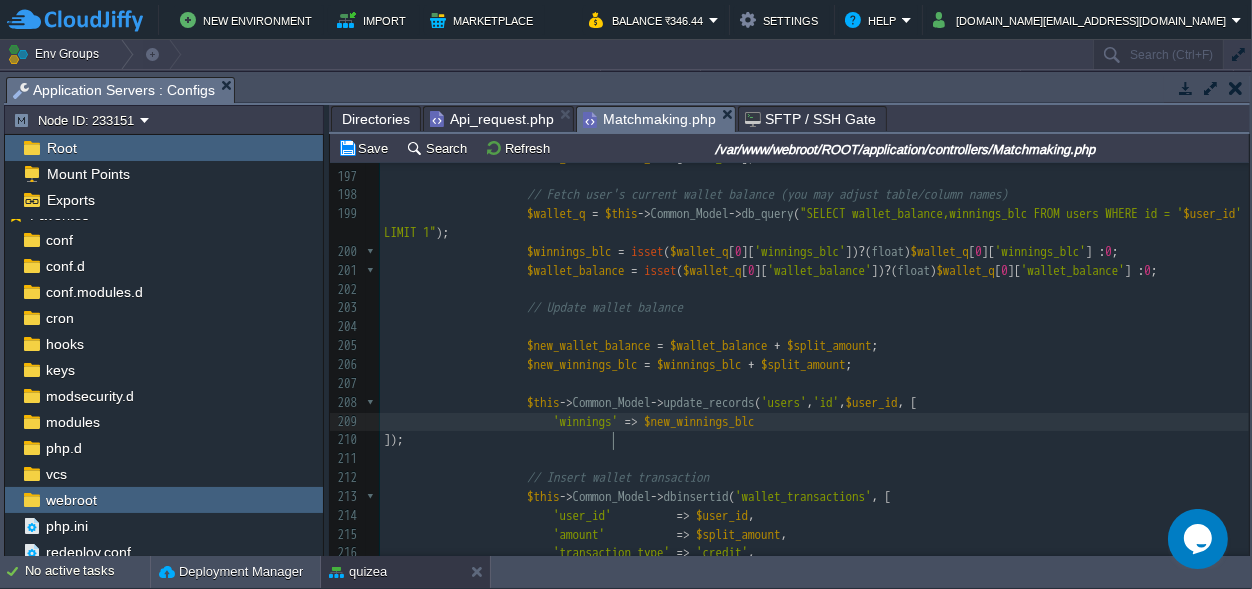 type on "winnings" 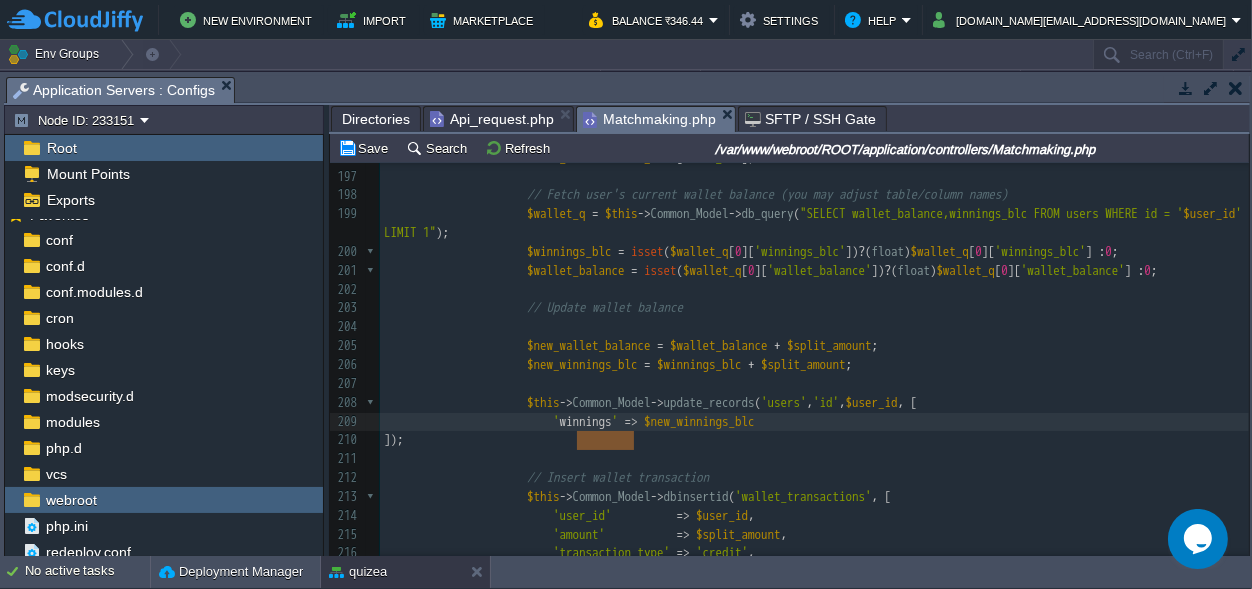 paste 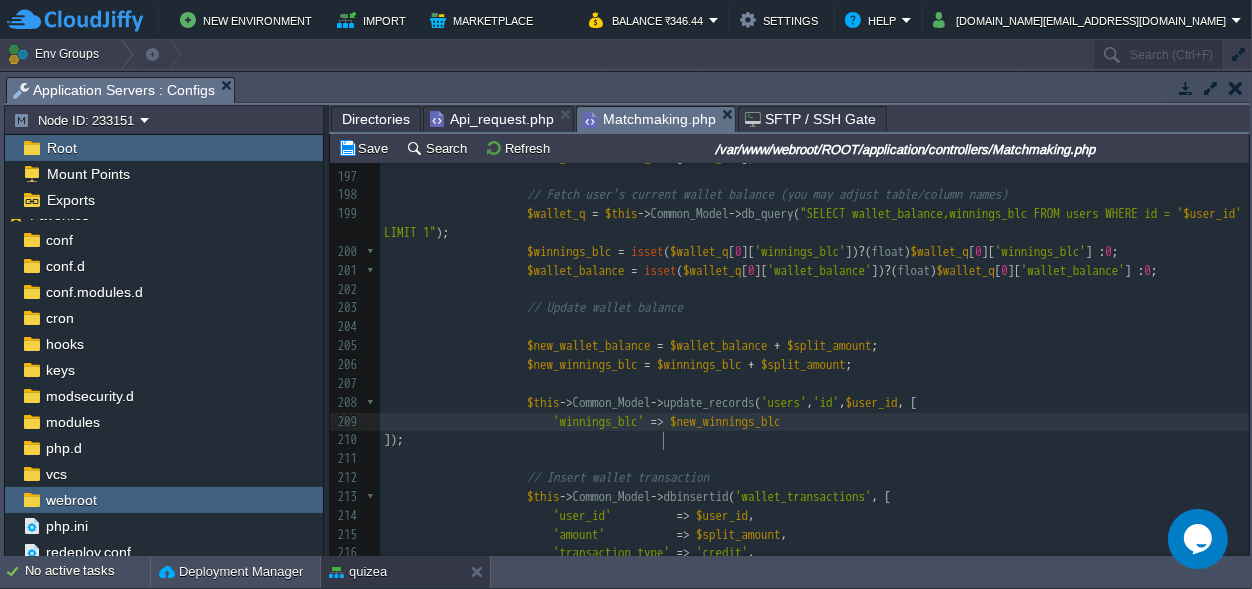 scroll, scrollTop: 0, scrollLeft: 0, axis: both 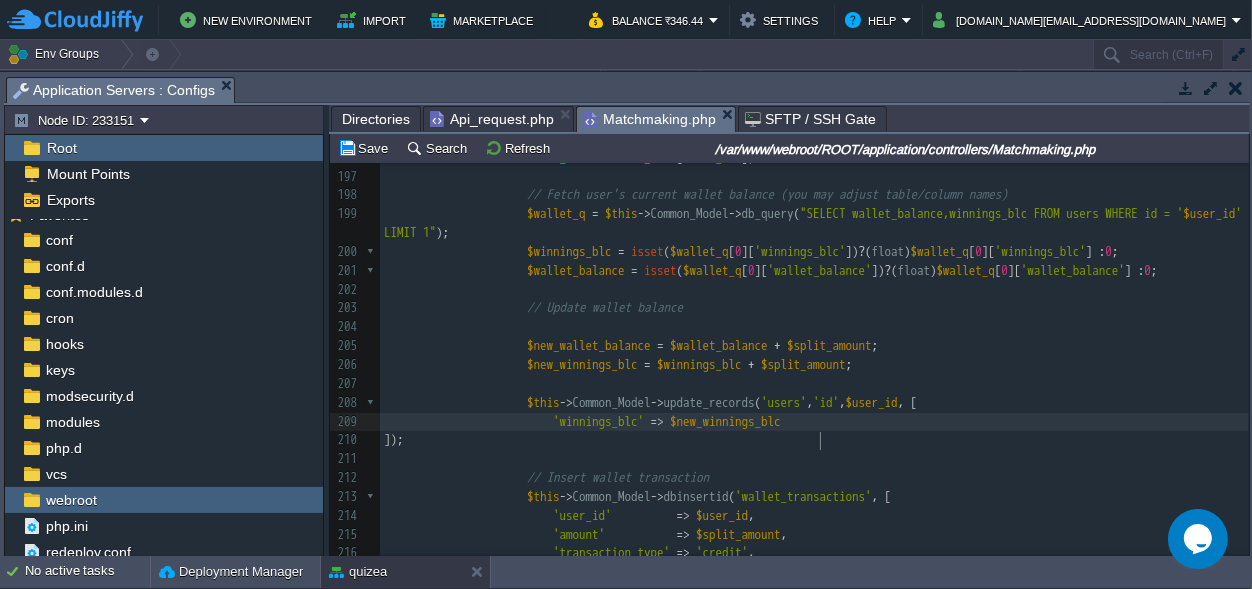 click on "xxxxxxxxxx                        $this -> Common_Model -> update_records ( 'users' ,  'id' ,  $user_id , [   186                if  ( $winner_count   >   0   &&   $winning_price   >   0 ) { 187                    $split_amount   =   round ( $winning_price   /   $winner_count ,  2 );  // split & round 188 ​ 189                    foreach  ( $winner_ids   as   $winner_id ) { 190                        // Get winner data from match_results 191                        $winner_data   =   array_filter ( $players ,  function ( $p )  use  ( $winner_id ) { 192                            return   $p [ 'id' ]  ==   $winner_id ; 193                       }); 194 ​ 195                        $winner_data   =   reset ( $winner_data ); 196                        $user_id   =   $winner_data [ 'user_id' ]; 197 ​ 198                        // Fetch user's current wallet balance (you may adjust table/column names) 199                        $wallet_q   =   $this -> Common_Model -> db_query ( $user_id ' LIMIT 1" ); 200" at bounding box center (814, 403) 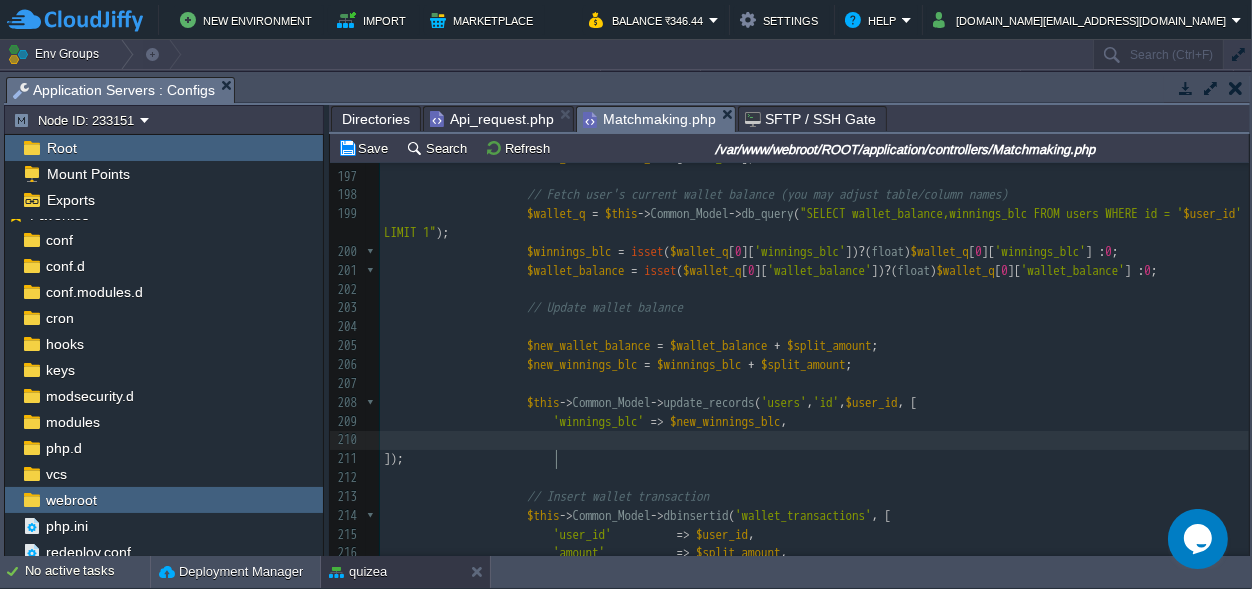 scroll, scrollTop: 0, scrollLeft: 0, axis: both 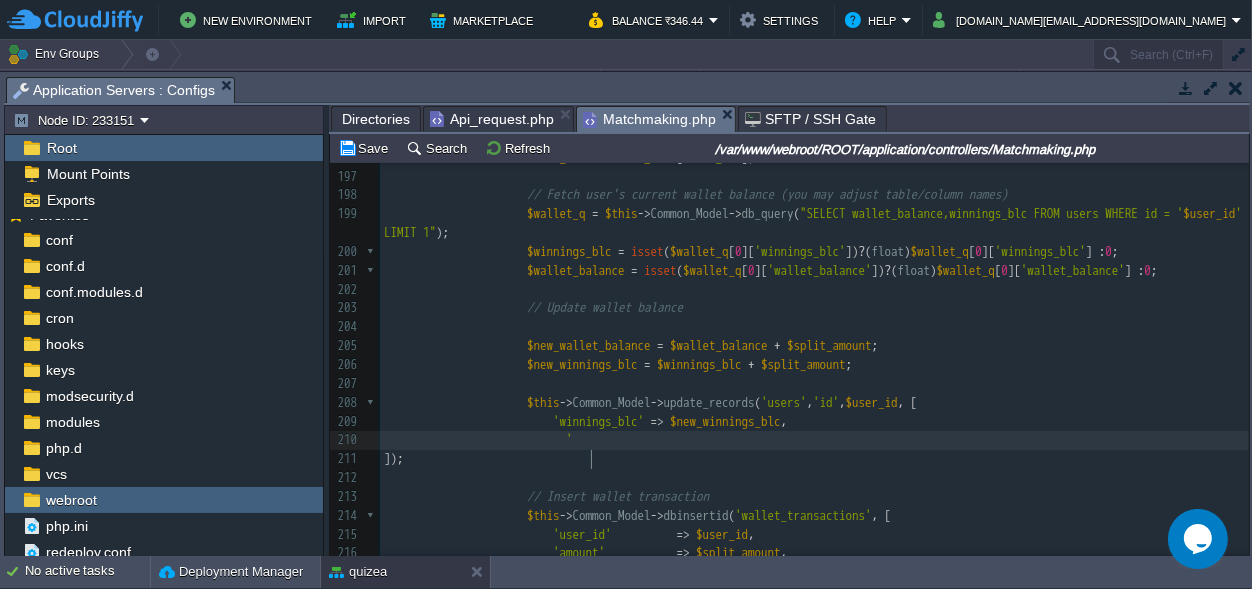 type on "''" 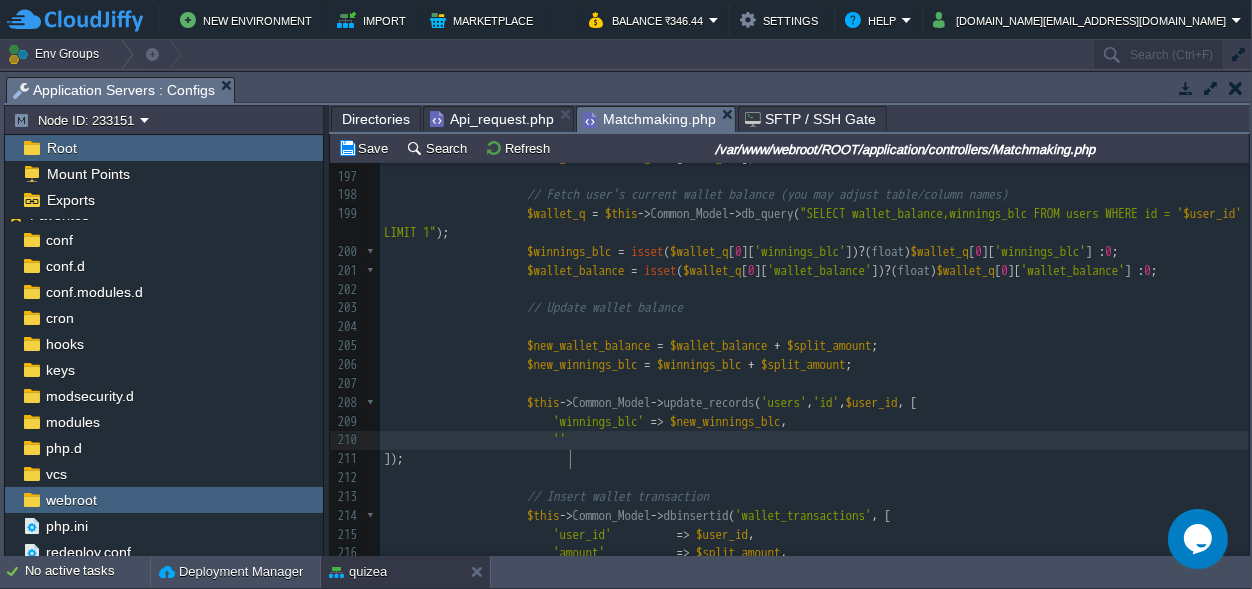 scroll, scrollTop: 0, scrollLeft: 14, axis: horizontal 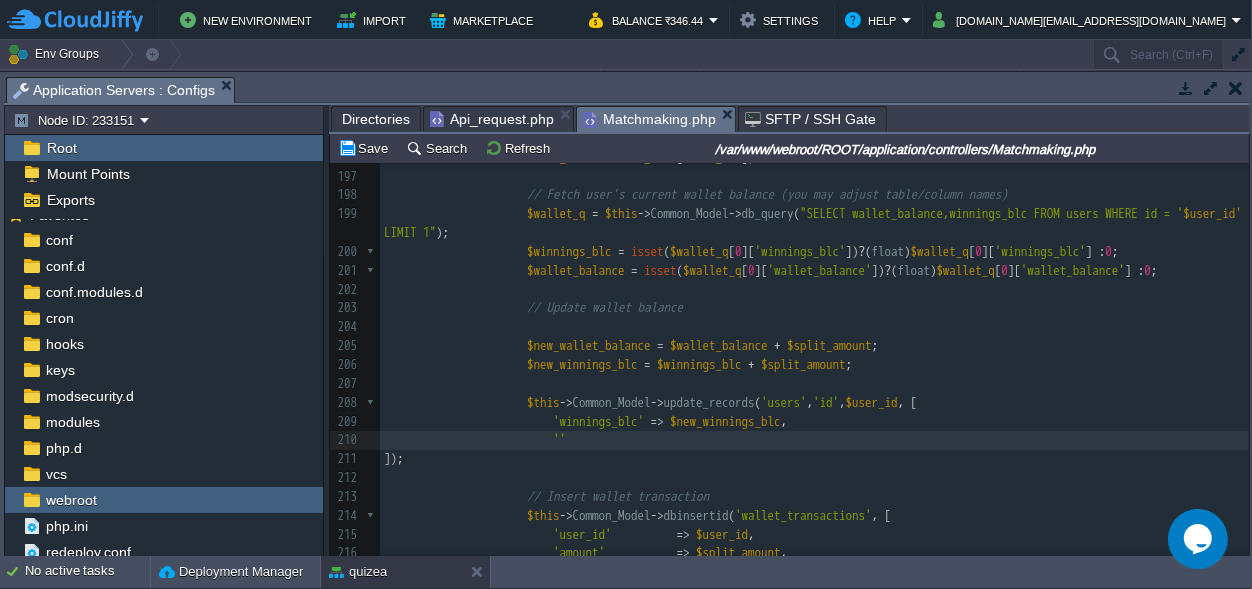 click on "xxxxxxxxxx                        $this -> Common_Model -> update_records ( 'users' ,  'id' ,  $user_id , [   186                if  ( $winner_count   >   0   &&   $winning_price   >   0 ) { 187                    $split_amount   =   round ( $winning_price   /   $winner_count ,  2 );  // split & round 188 ​ 189                    foreach  ( $winner_ids   as   $winner_id ) { 190                        // Get winner data from match_results 191                        $winner_data   =   array_filter ( $players ,  function ( $p )  use  ( $winner_id ) { 192                            return   $p [ 'id' ]  ==   $winner_id ; 193                       }); 194 ​ 195                        $winner_data   =   reset ( $winner_data ); 196                        $user_id   =   $winner_data [ 'user_id' ]; 197 ​ 198                        // Fetch user's current wallet balance (you may adjust table/column names) 199                        $wallet_q   =   $this -> Common_Model -> db_query ( $user_id ' LIMIT 1" ); 200" at bounding box center [814, 412] 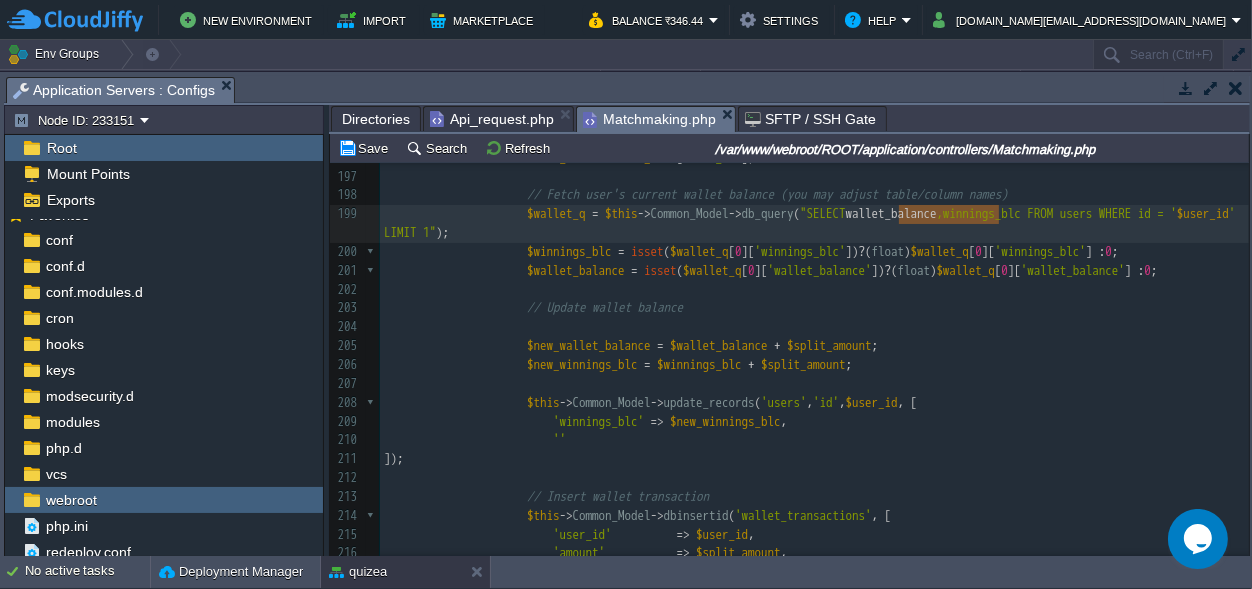 scroll, scrollTop: 0, scrollLeft: 100, axis: horizontal 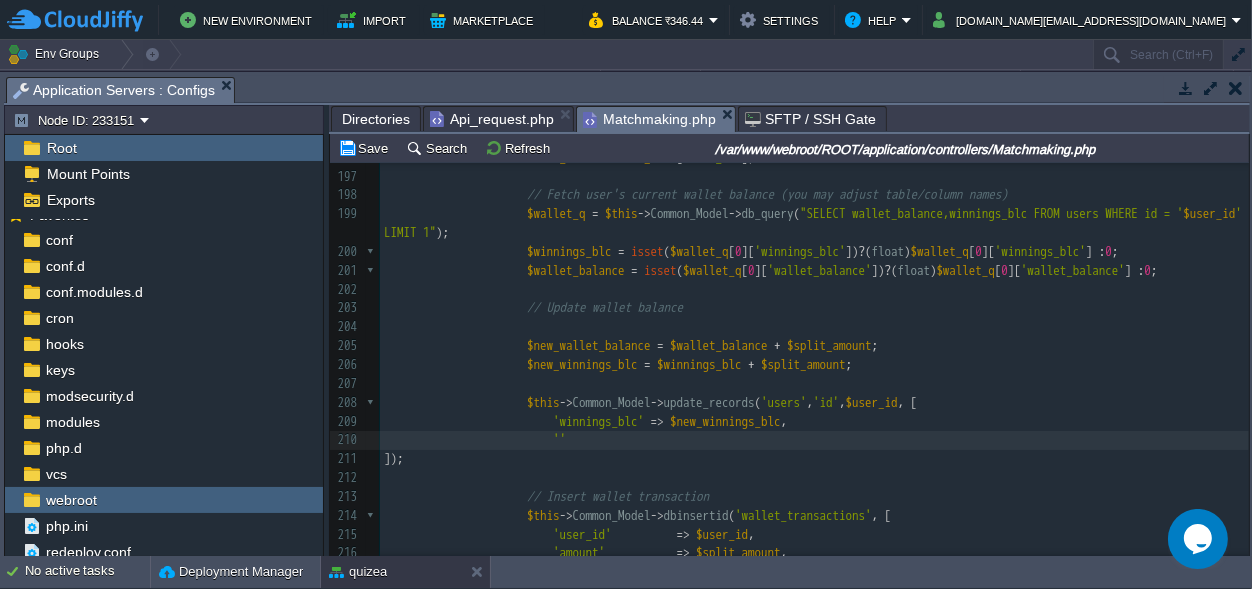 paste on "=" 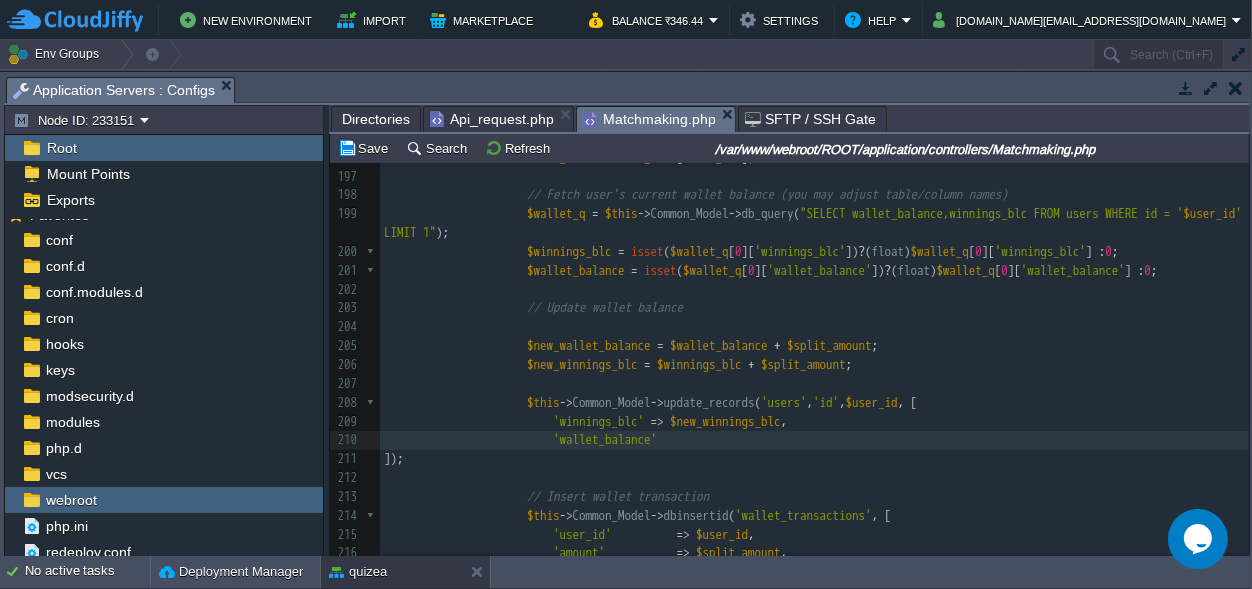 click on "'wallet_balance'" at bounding box center [814, 440] 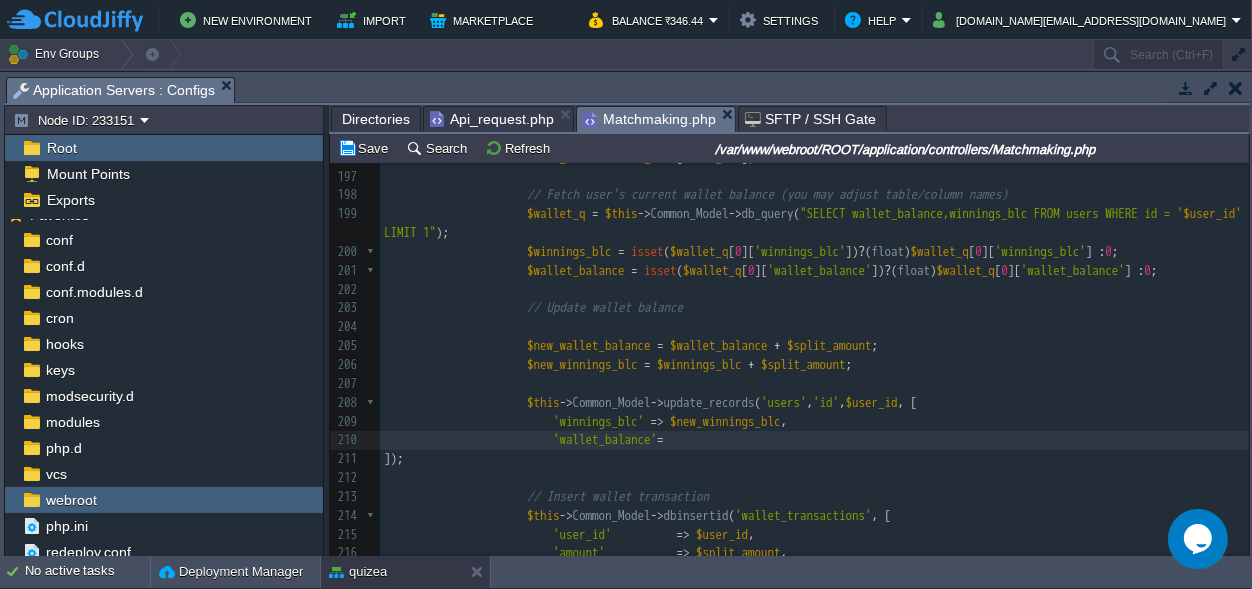 type on "=>" 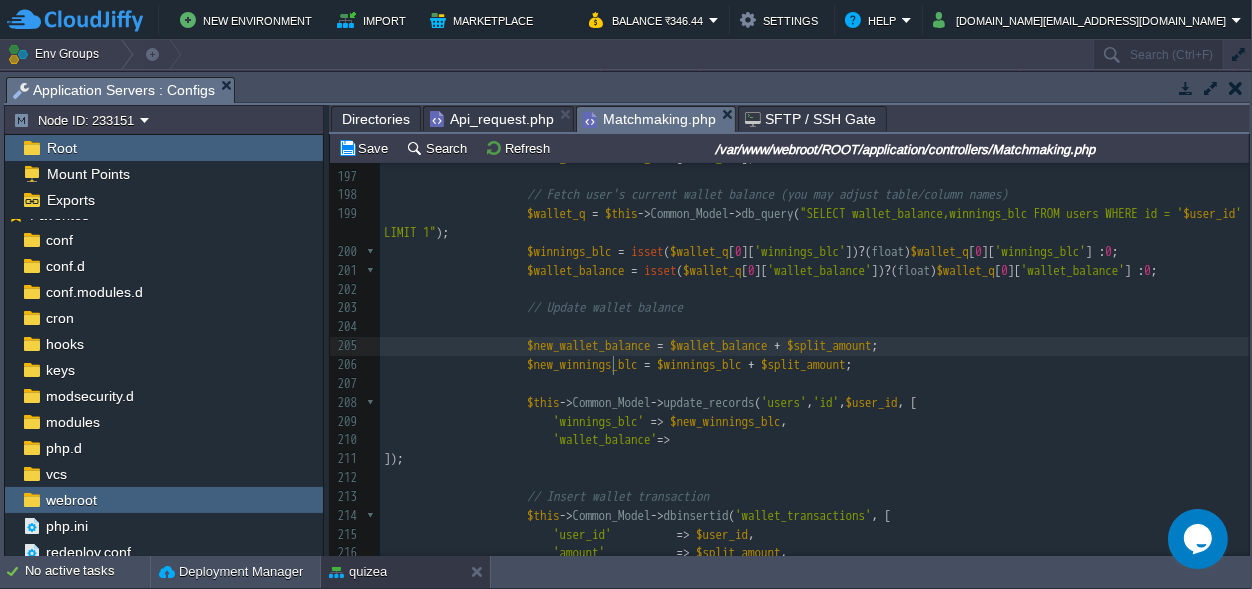 click on "$new_wallet_balance" at bounding box center (589, 345) 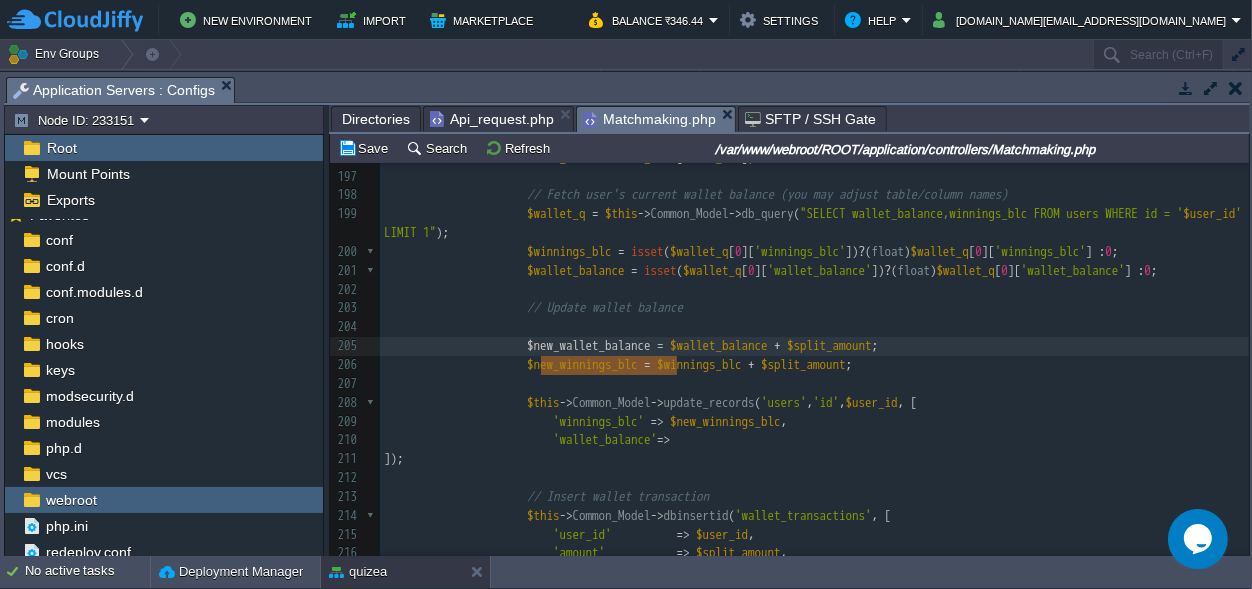 scroll, scrollTop: 0, scrollLeft: 136, axis: horizontal 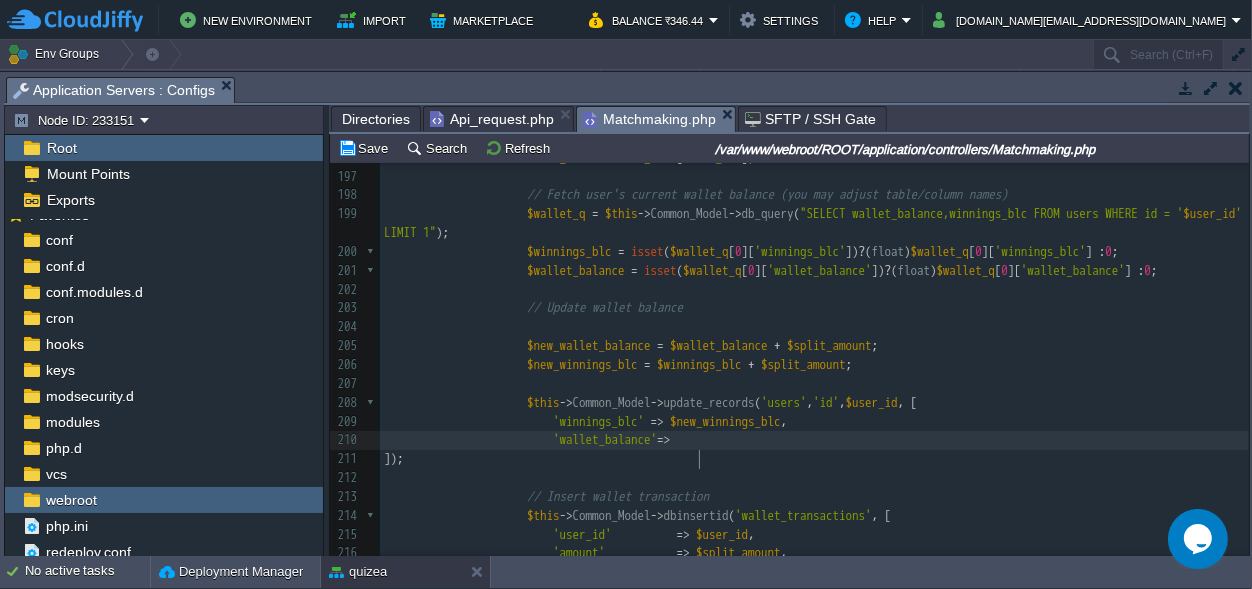 paste on "," 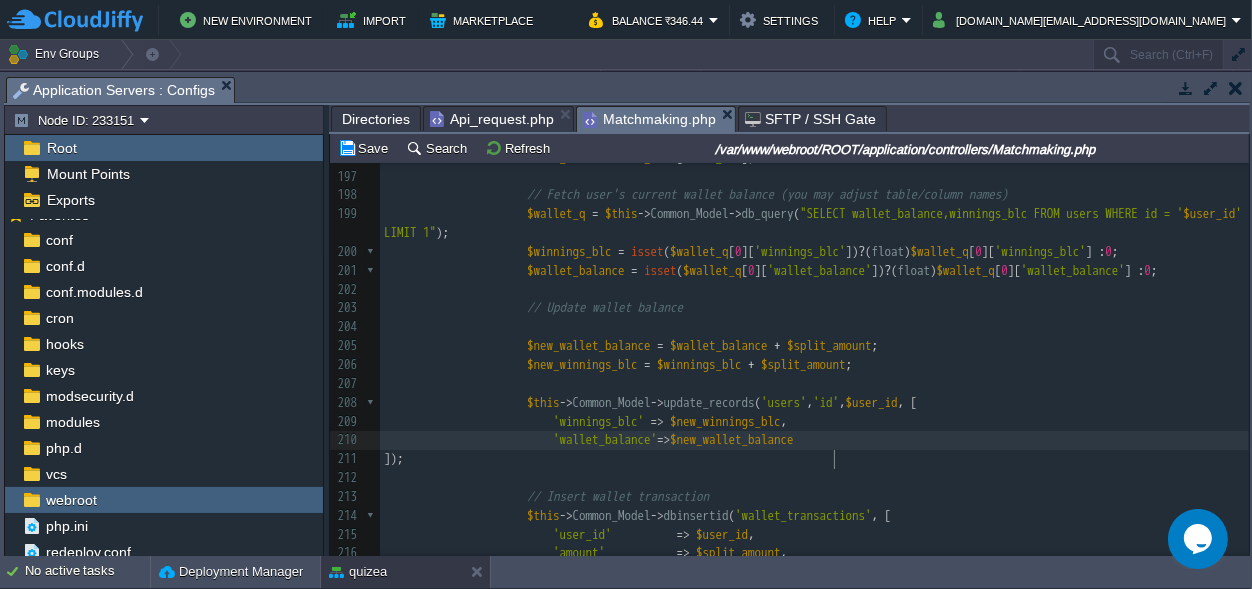 type on "," 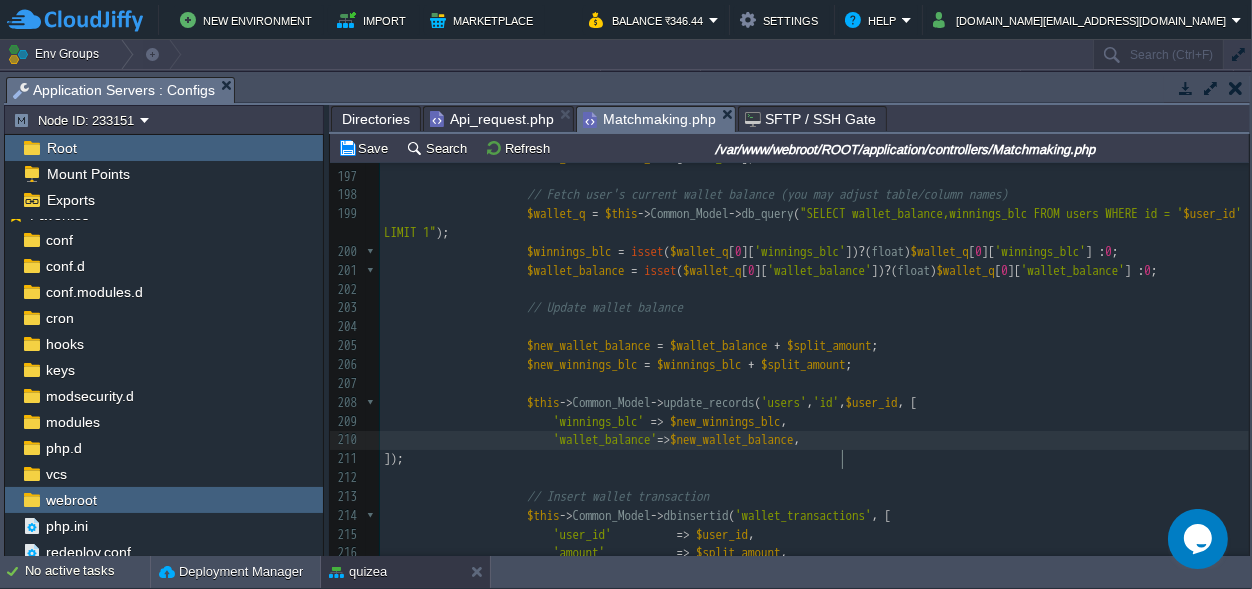 scroll, scrollTop: 0, scrollLeft: 6, axis: horizontal 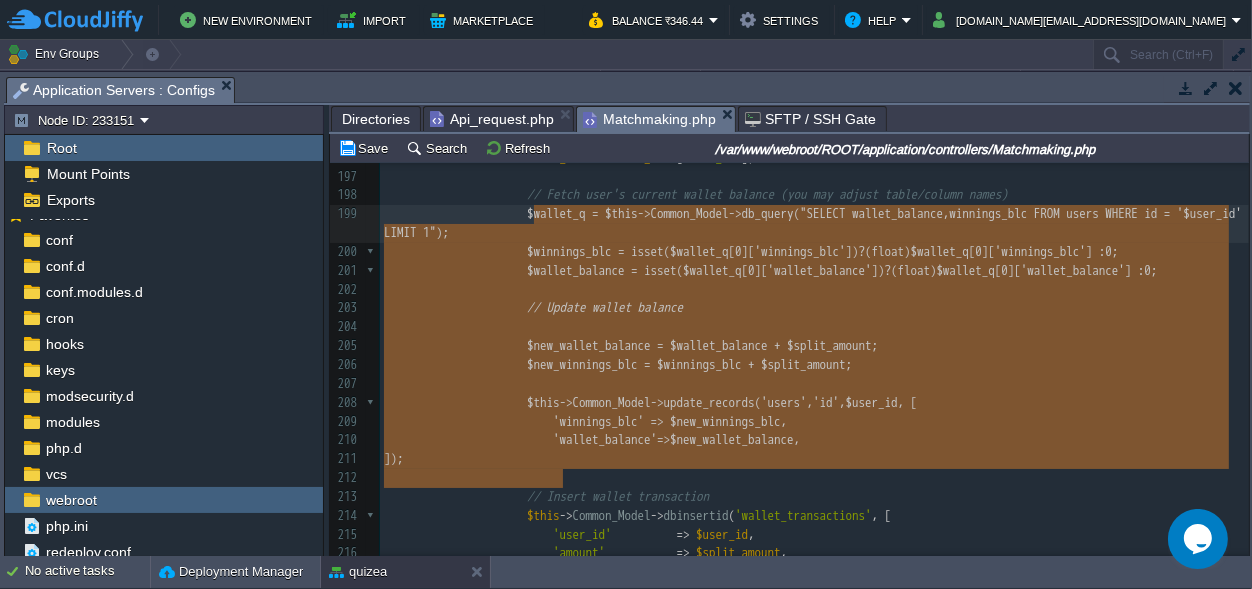 drag, startPoint x: 574, startPoint y: 479, endPoint x: 537, endPoint y: 212, distance: 269.55148 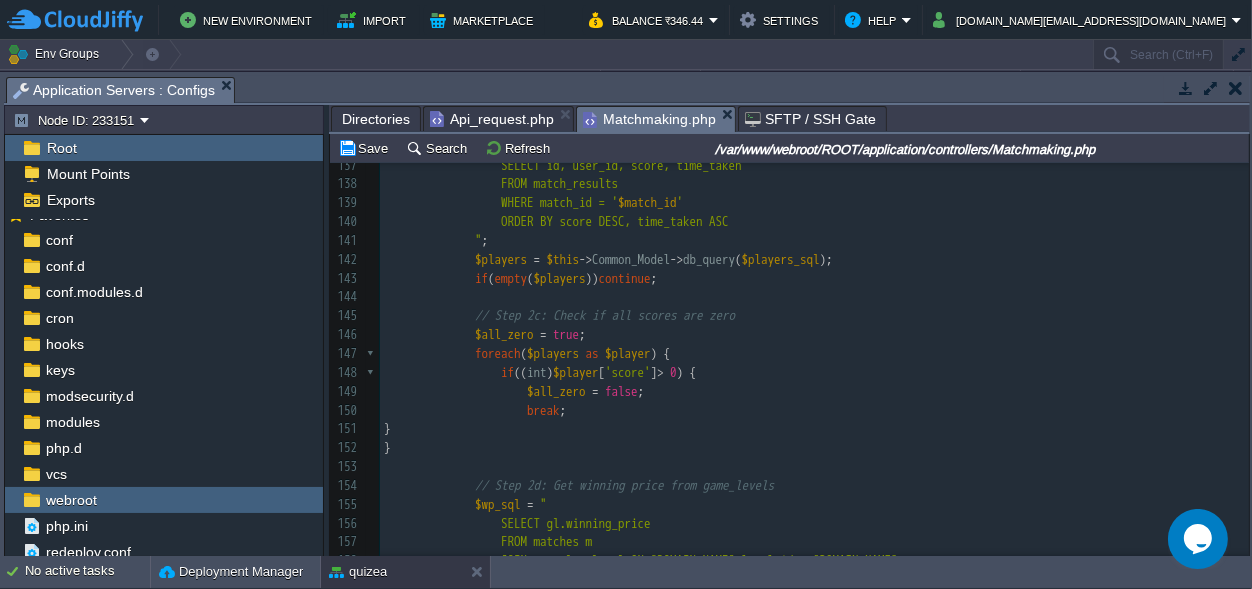 type on "$wallet_q = $this->Common_Model->db_query("SELECT wallet_balance,winnings_blc FROM users WHERE id = '$user_id' LIMIT 1");
$winnings_blc = isset($wallet_q[0]['winnings_blc']) ? (float)$wallet_q[0]['winnings_blc'] : 0;
$wallet_balance = isset($wallet_q[0]['wallet_balance']) ? (float)$wallet_q[0]['wallet_balance'] : 0;
// Update wallet balance
$new_wallet_balance = $wallet_balance + $split_amount;
$new_winnings_blc = $winnings_blc + $split_amount;
$this->Common_Model->update_records('users', 'id', $user_id, [
'winnings_blc' => $new_winnings_blc,
'wallet_balance'=>$new_wallet_balance,
]);" 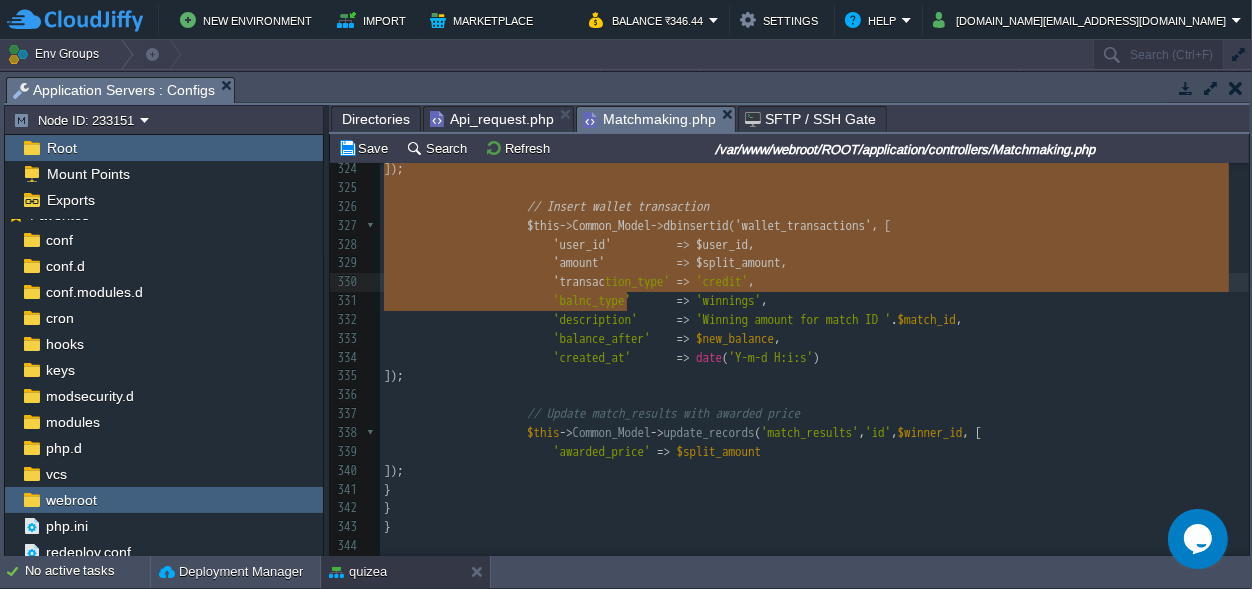 type on "-" 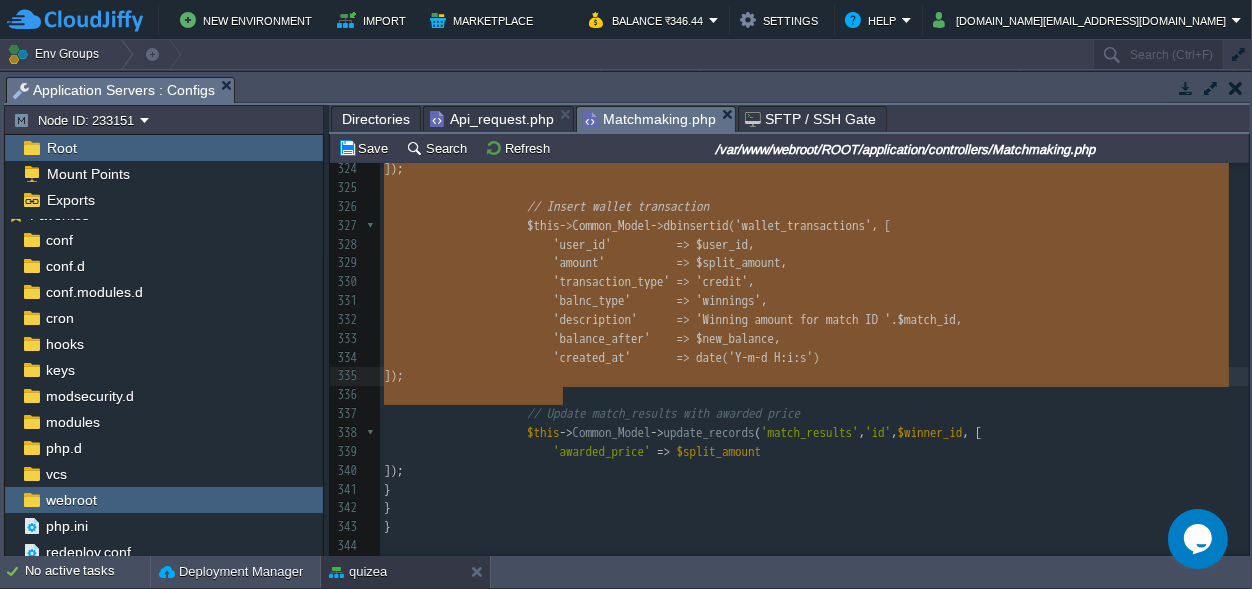 drag, startPoint x: 537, startPoint y: 421, endPoint x: 625, endPoint y: 396, distance: 91.48224 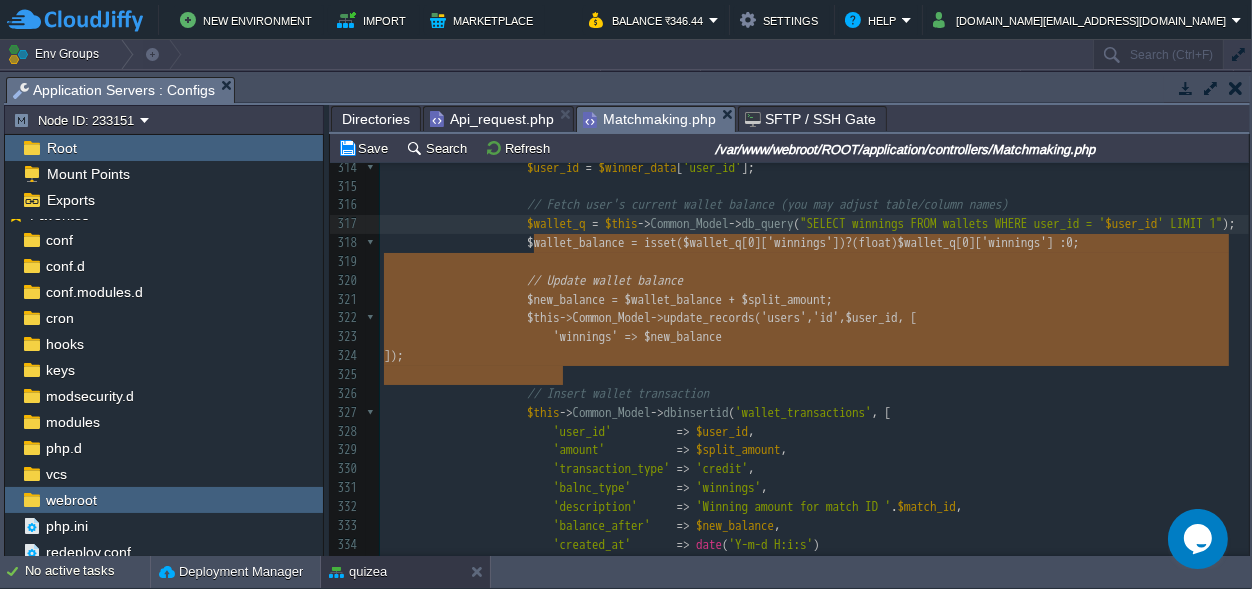type on "$wallet_q = $this->Common_Model->db_query("SELECT winnings FROM wallets WHERE user_id = '$user_id' LIMIT 1");
$wallet_balance = isset($wallet_q[0]['winnings']) ? (float)$wallet_q[0]['winnings'] : 0;
// Update wallet balance
$new_balance = $wallet_balance + $split_amount;
$this->Common_Model->update_records('users', 'id', $user_id, [
'winnings' => $new_balance
]);" 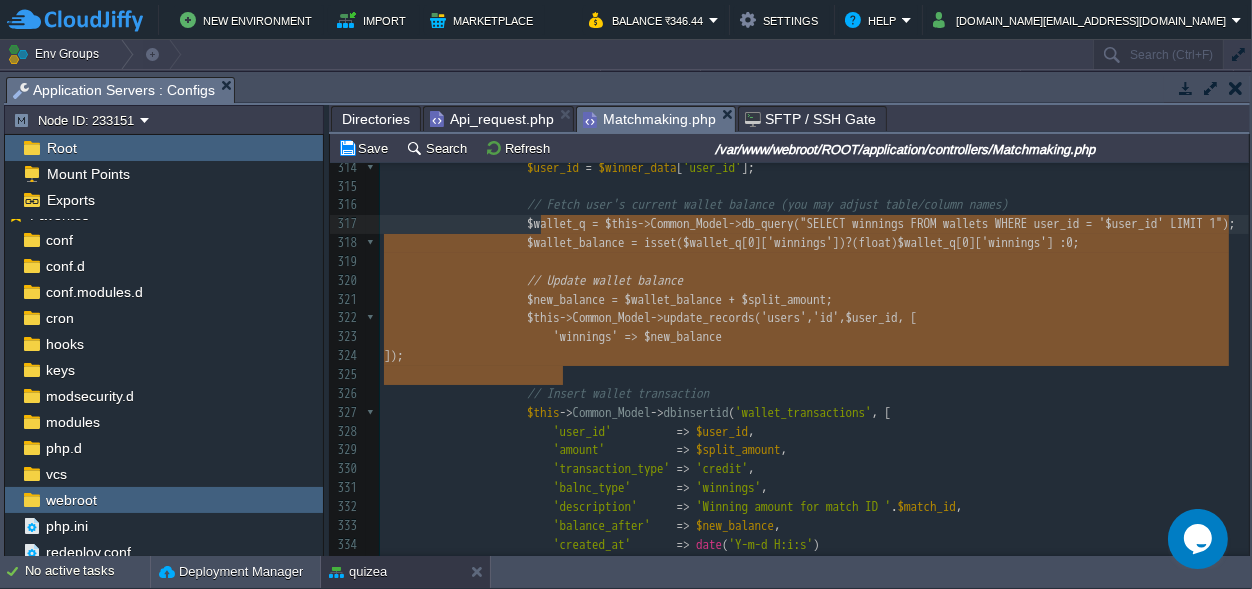 drag, startPoint x: 579, startPoint y: 376, endPoint x: 541, endPoint y: 226, distance: 154.7385 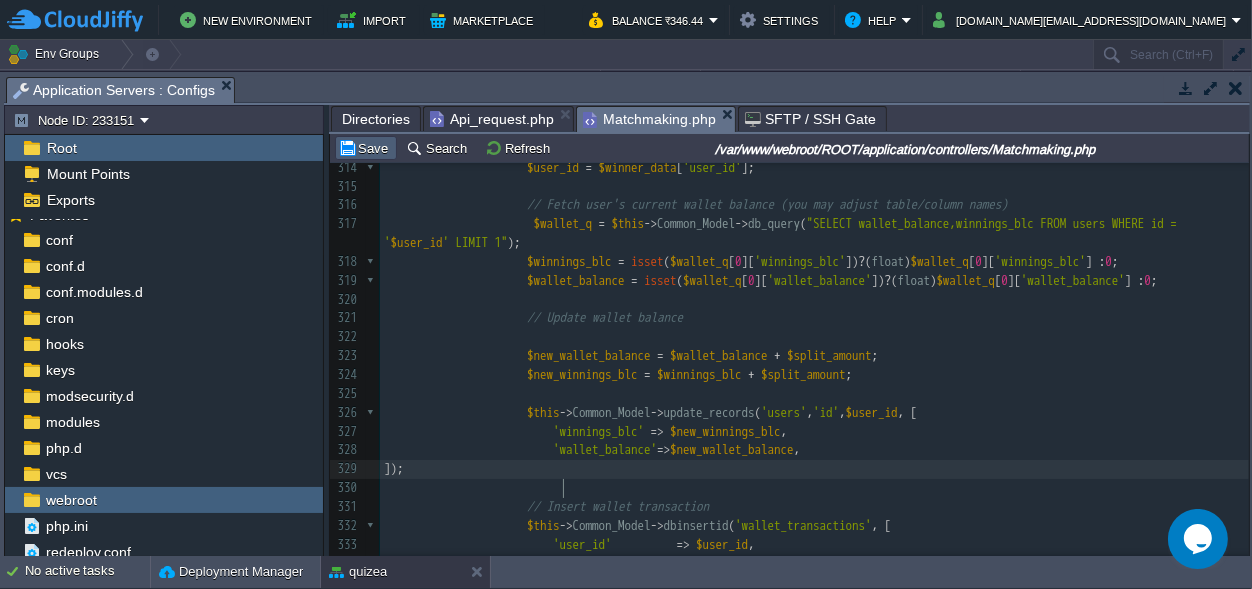 drag, startPoint x: 374, startPoint y: 141, endPoint x: 385, endPoint y: 142, distance: 11.045361 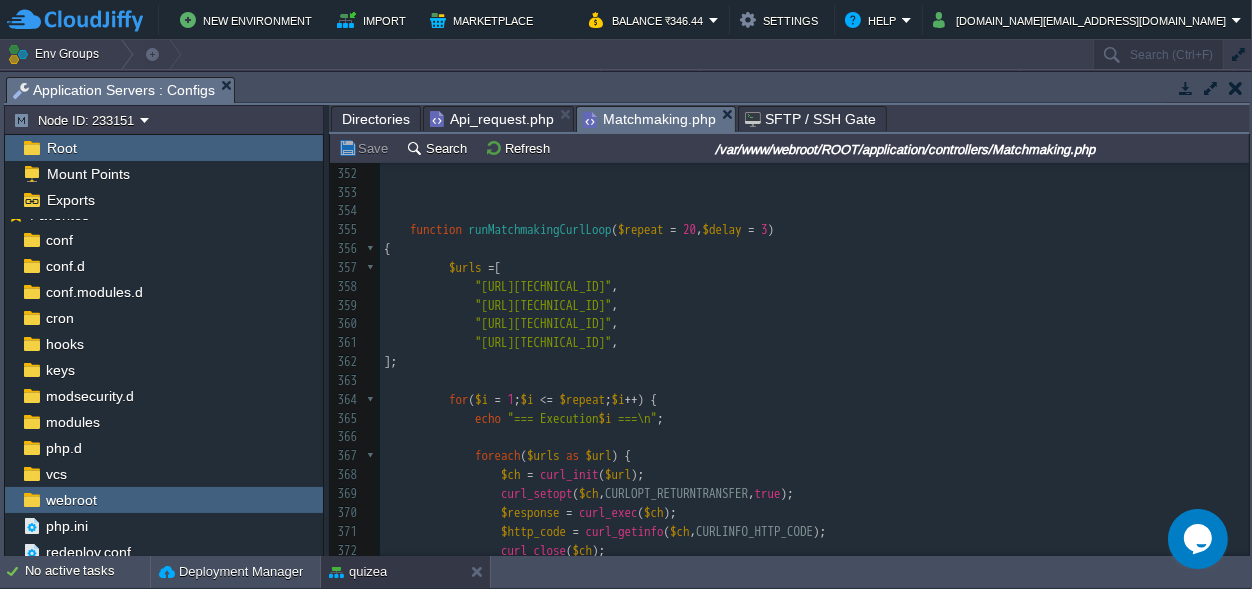 scroll, scrollTop: 6607, scrollLeft: 0, axis: vertical 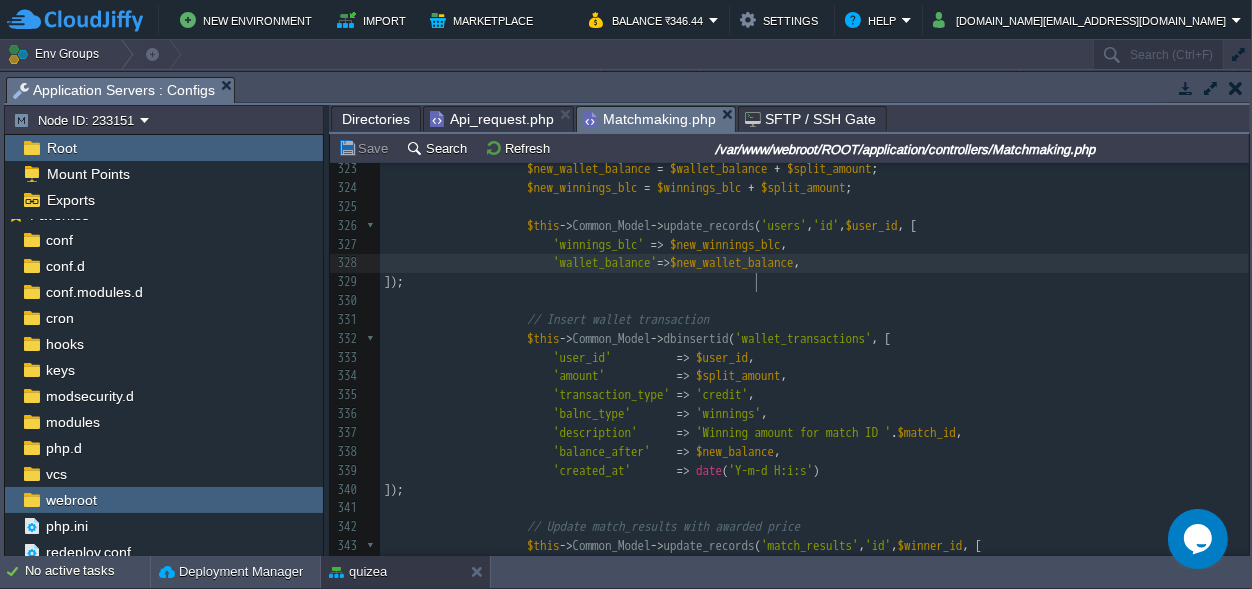 click on "$new_wallet_balance" at bounding box center [732, 262] 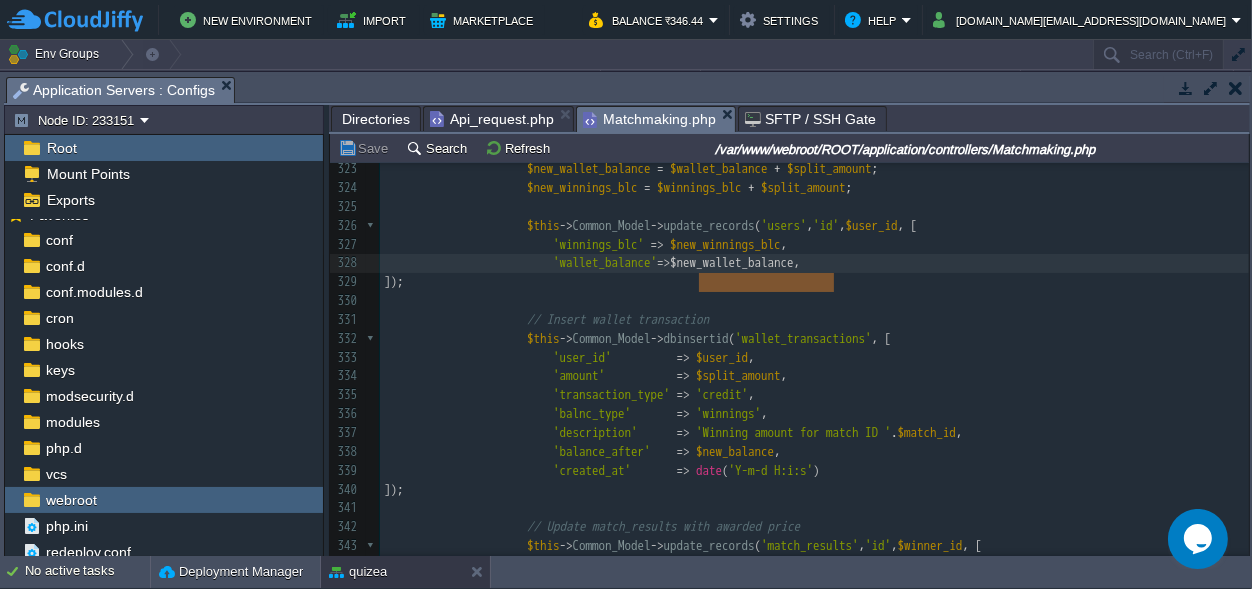 scroll, scrollTop: 0, scrollLeft: 136, axis: horizontal 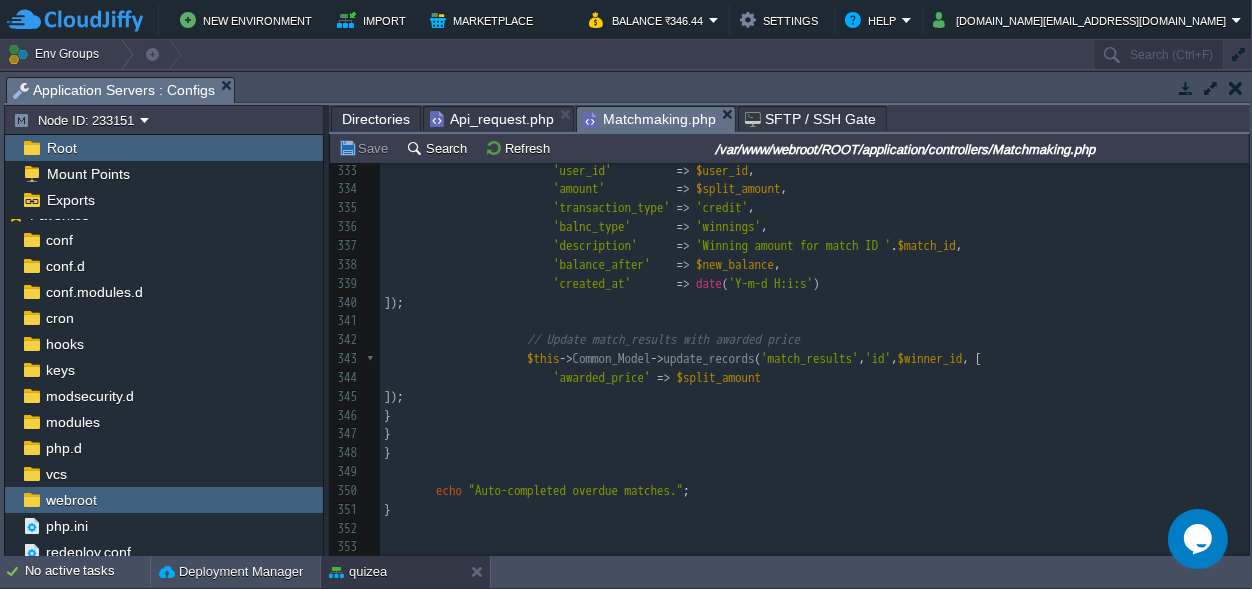click on "xxxxxxxxxx 312 ​ 313                        $winner_data   =   reset ( $winner_data ); 314                        $user_id   =   $winner_data [ 'user_id' ]; 315 ​ 316                        // Fetch user's current wallet balance (you may adjust table/column names) 317                         $wallet_q   =   $this -> Common_Model -> db_query ( "SELECT wallet_balance,winnings_blc FROM users WHERE id = ' $user_id ' LIMIT 1" ); 318                        $winnings_blc   =   isset ( $wallet_q [ 0 ][ 'winnings_blc' ])  ?  ( float ) $wallet_q [ 0 ][ 'winnings_blc' ] :  0 ; 319                        $wallet_balance   =   isset ( $wallet_q [ 0 ][ 'wallet_balance' ])  ?  ( float ) $wallet_q [ 0 ][ 'wallet_balance' ] :  0 ; 320 ​ 321                        // Update wallet balance 322                        323                        $new_wallet_balance   =   $wallet_balance   +   $split_amount ; 324                        $new_winnings_blc   =   $winnings_blc   +   $split_amount ; 325                        326" at bounding box center [814, 237] 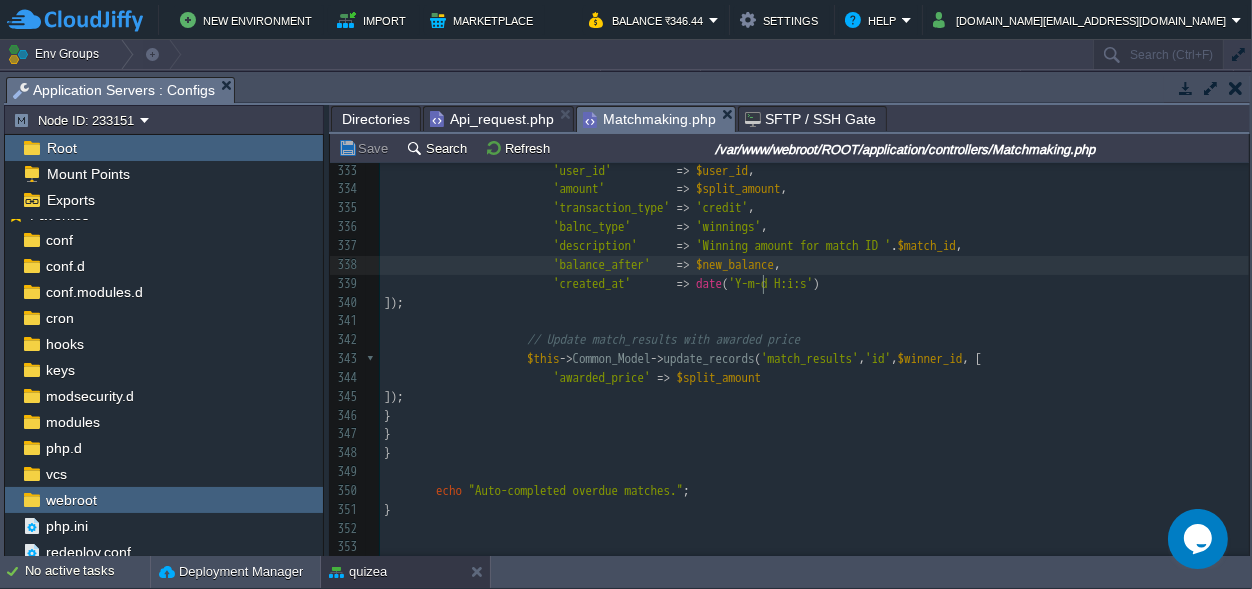type on "$new_balance" 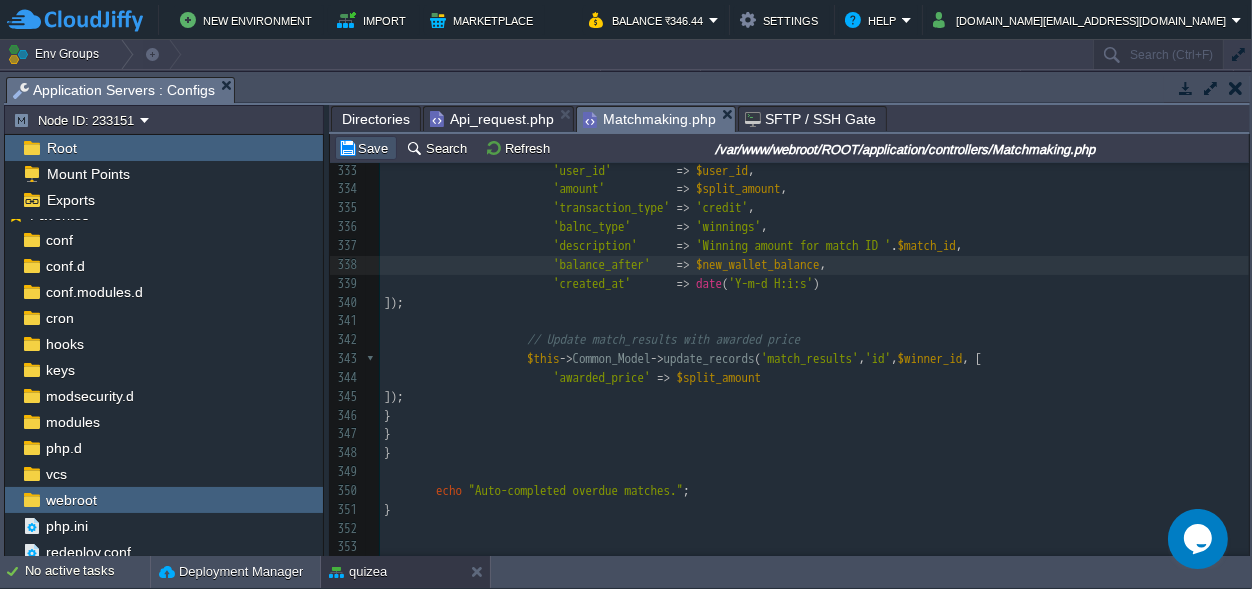 click on "Save" at bounding box center (366, 148) 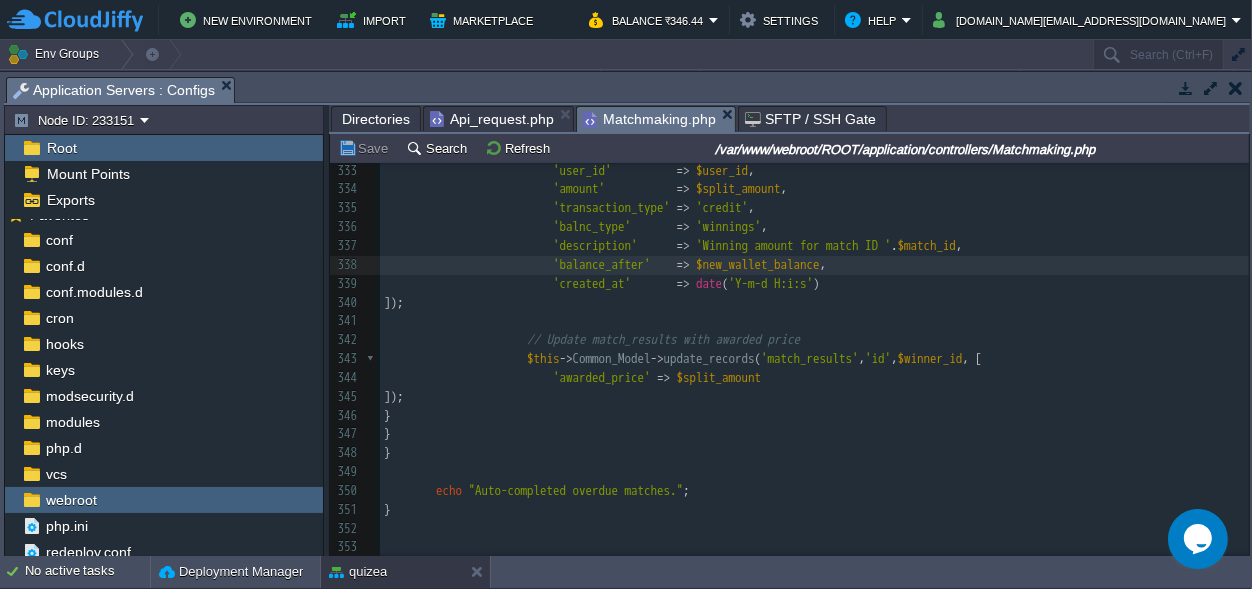scroll, scrollTop: 6220, scrollLeft: 0, axis: vertical 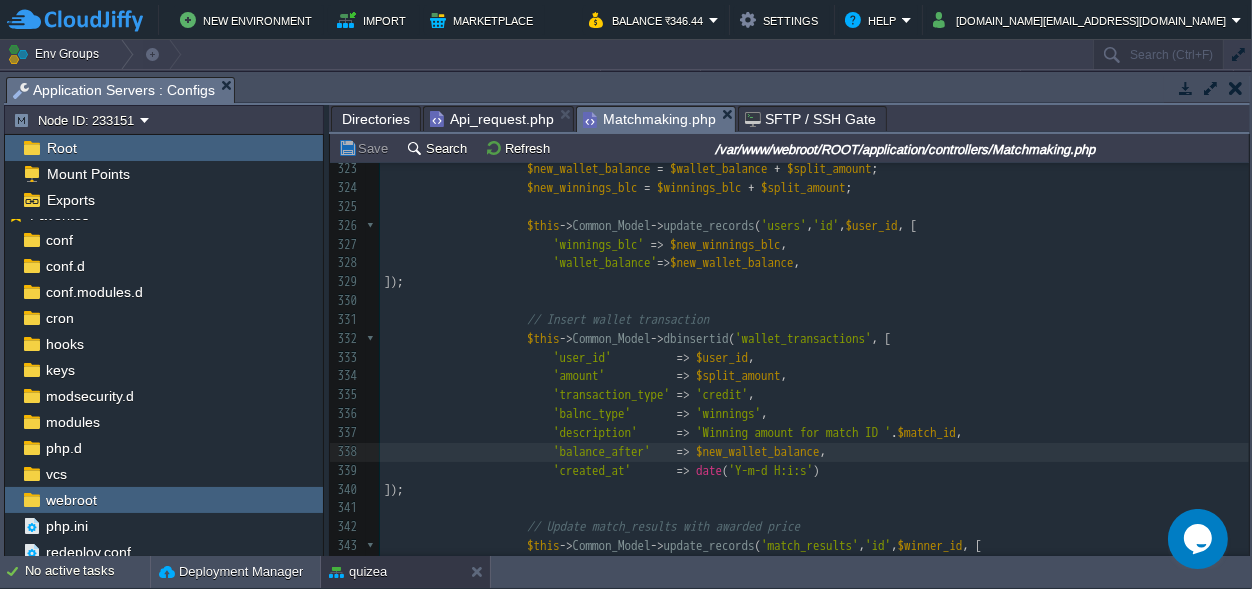 click on "​" at bounding box center [814, 301] 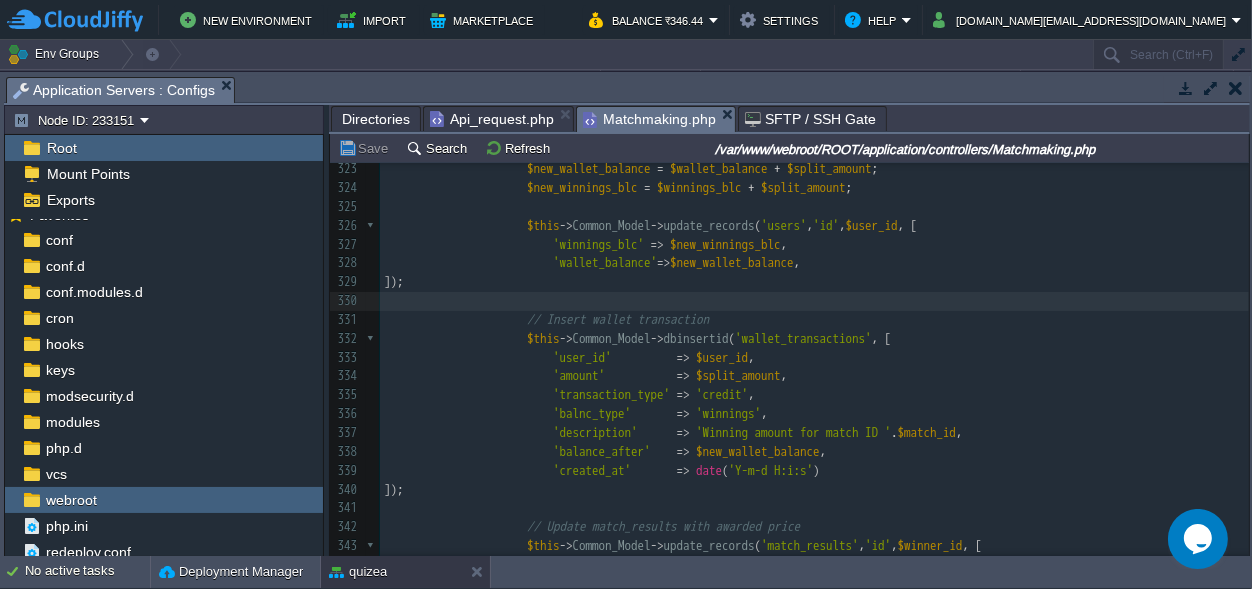 scroll, scrollTop: 6040, scrollLeft: 0, axis: vertical 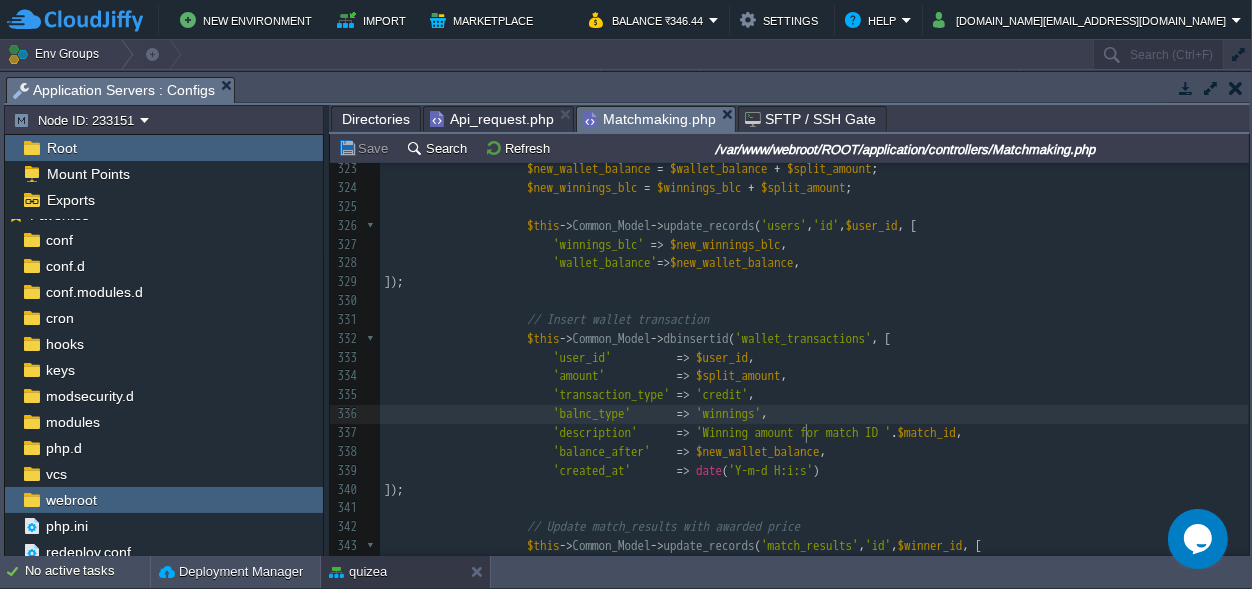 click on "xxxxxxxxxx   312 ​ 313                        $winner_data   =   reset ( $winner_data ); 314                        $user_id   =   $winner_data [ 'user_id' ]; 315 ​ 316                        // Fetch user's current wallet balance (you may adjust table/column names) 317                         $wallet_q   =   $this -> Common_Model -> db_query ( "SELECT wallet_balance,winnings_blc FROM users WHERE id = ' $user_id ' LIMIT 1" ); 318                        $winnings_blc   =   isset ( $wallet_q [ 0 ][ 'winnings_blc' ])  ?  ( float ) $wallet_q [ 0 ][ 'winnings_blc' ] :  0 ; 319                        $wallet_balance   =   isset ( $wallet_q [ 0 ][ 'wallet_balance' ])  ?  ( float ) $wallet_q [ 0 ][ 'wallet_balance' ] :  0 ; 320 ​ 321                        // Update wallet balance 322                        323                        $new_wallet_balance   =   $wallet_balance   +   $split_amount ; 324                        $new_winnings_blc   =   $winnings_blc   +   $split_amount ; 325                        (" at bounding box center (814, 424) 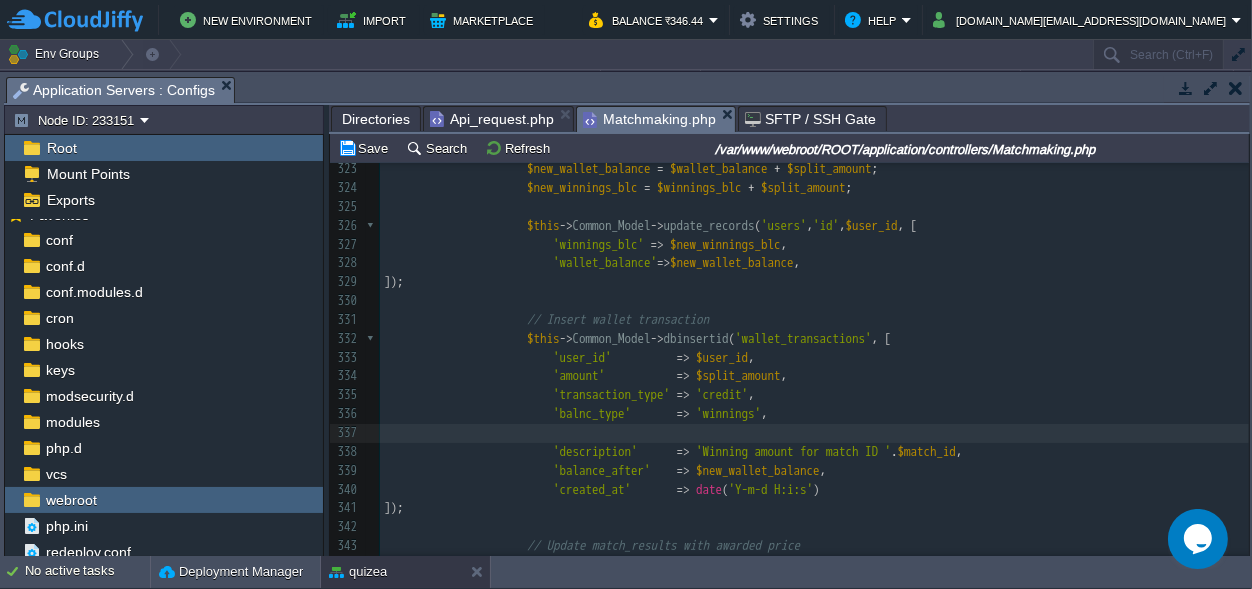 scroll, scrollTop: 6072, scrollLeft: 0, axis: vertical 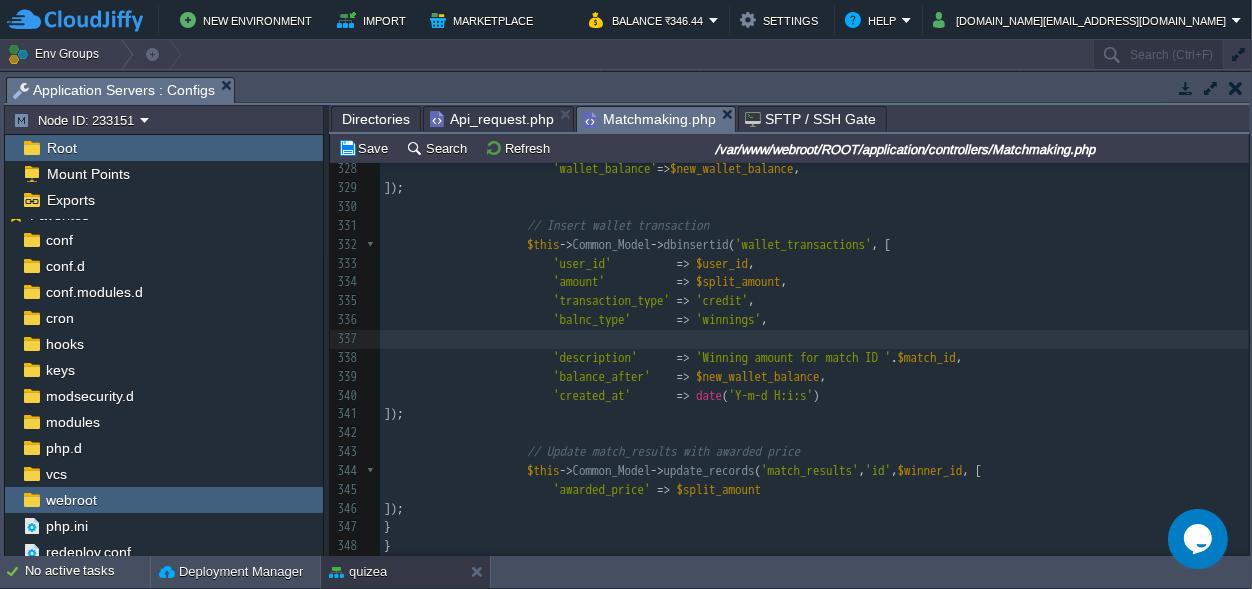 paste 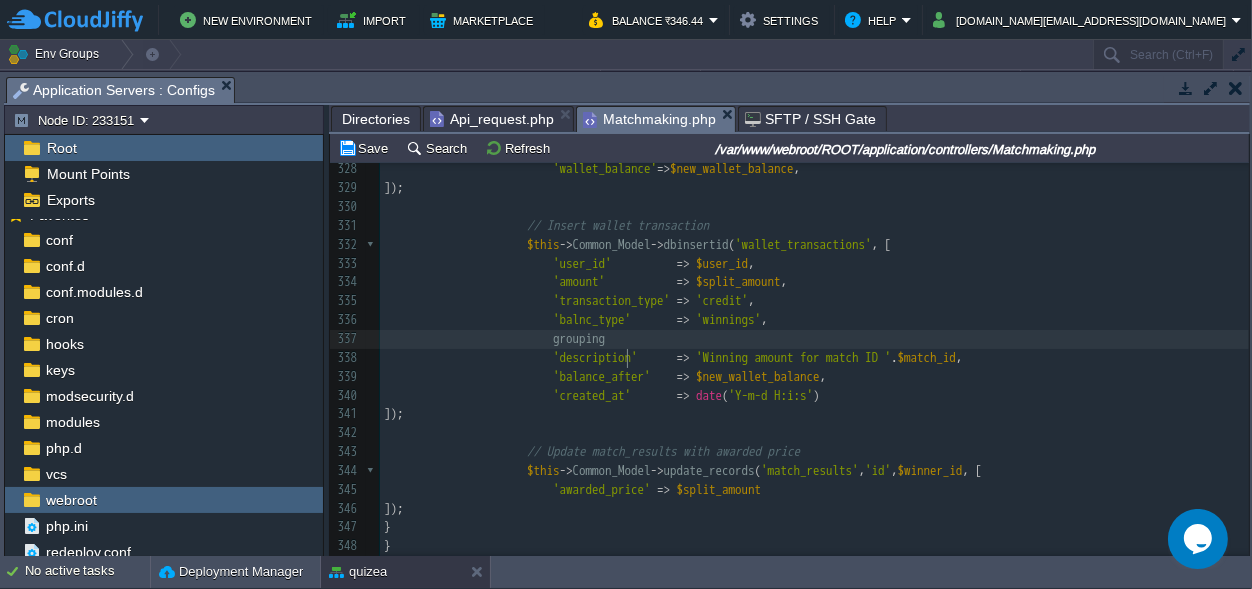 scroll, scrollTop: 0, scrollLeft: 0, axis: both 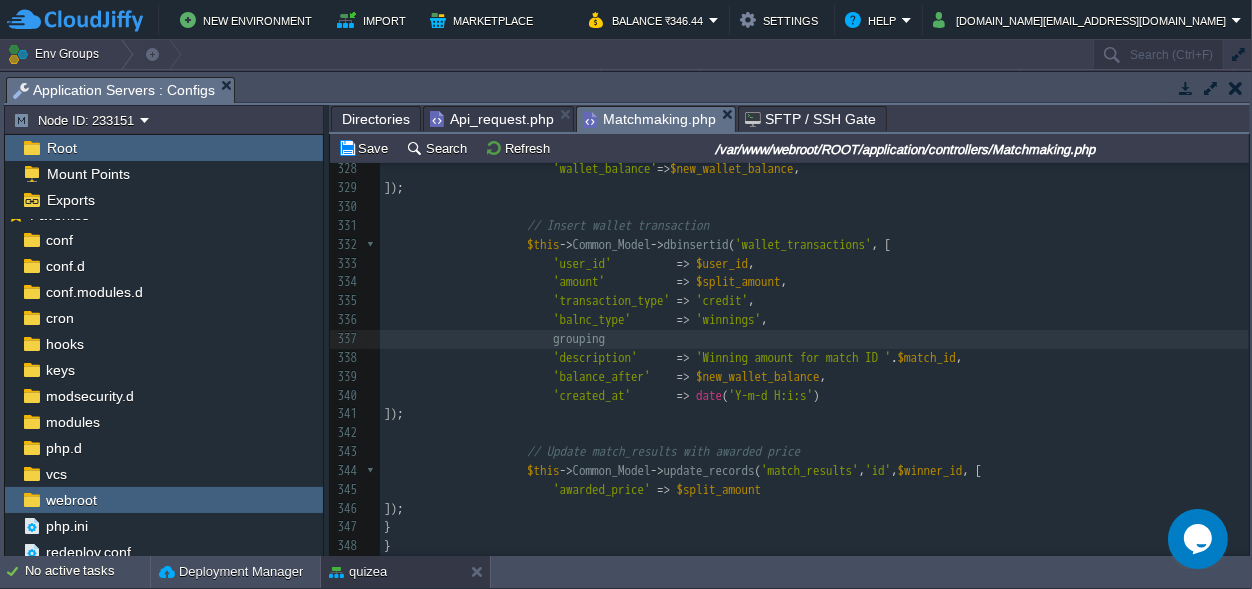 type on "'" 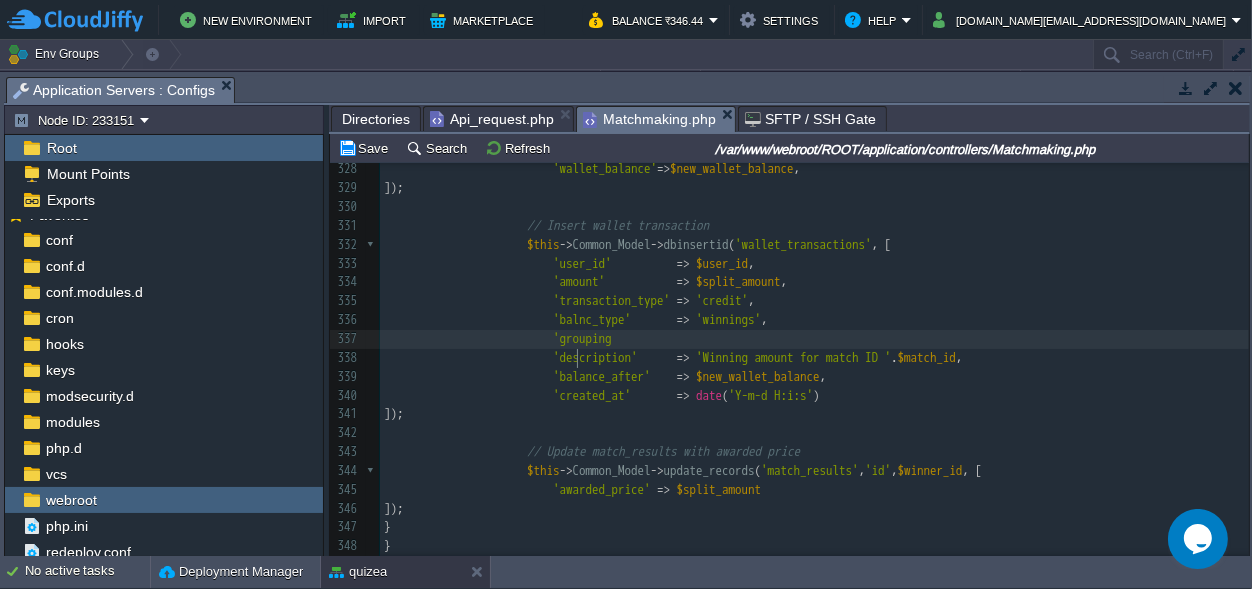 scroll, scrollTop: 0, scrollLeft: 7, axis: horizontal 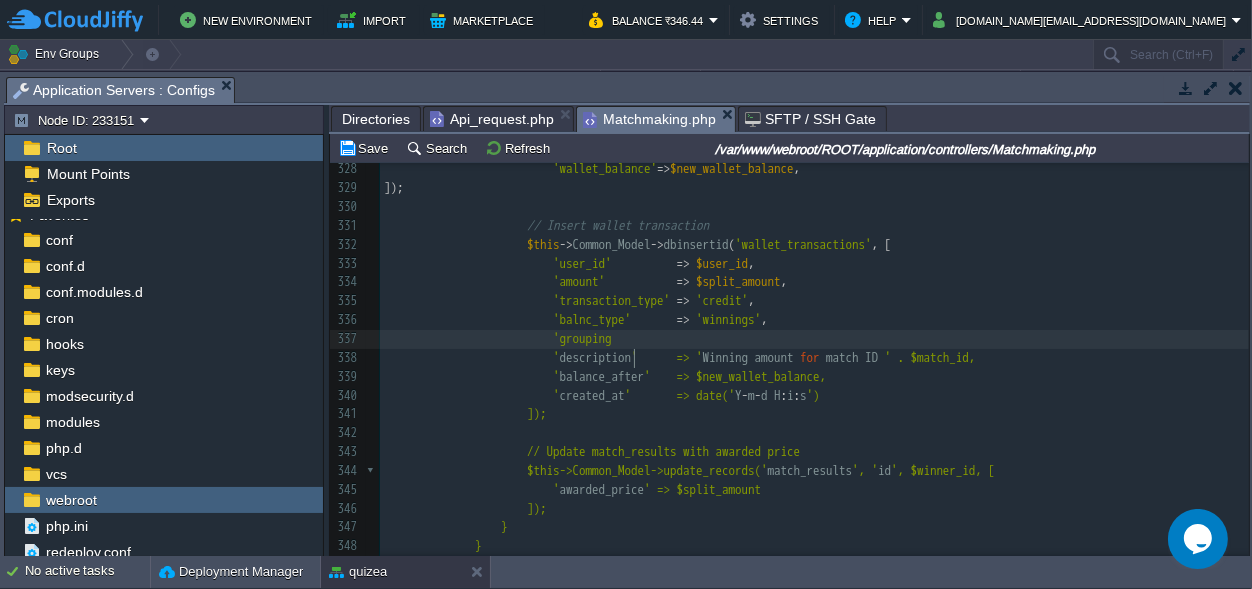click on "'grouping" at bounding box center [814, 339] 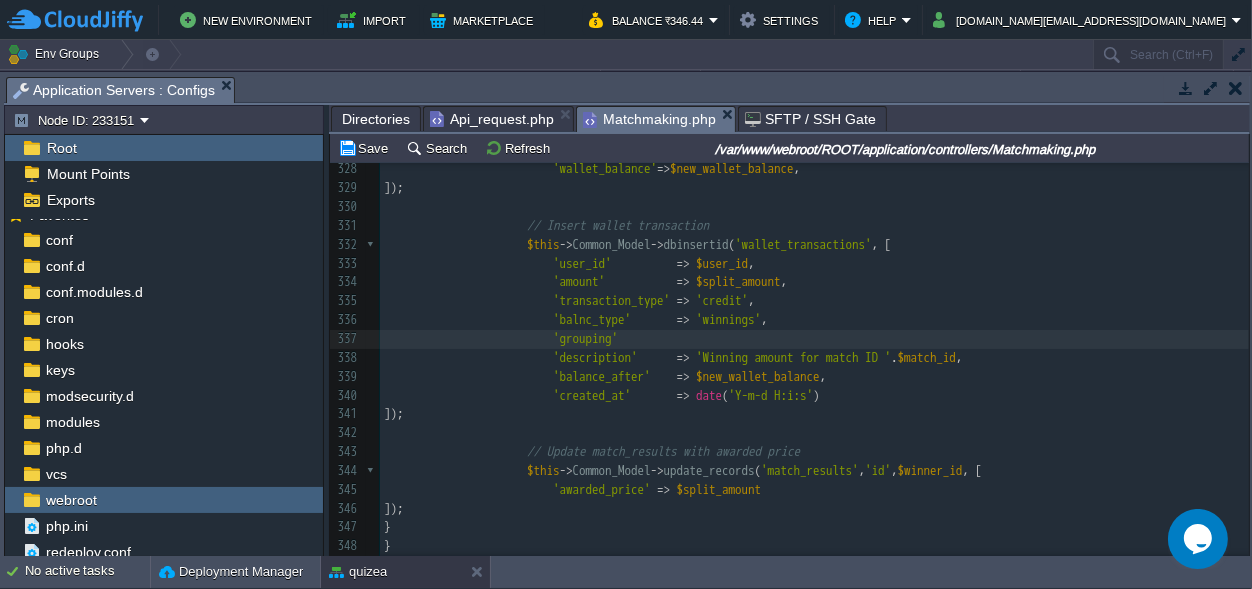 click on "'grouping'" at bounding box center (814, 339) 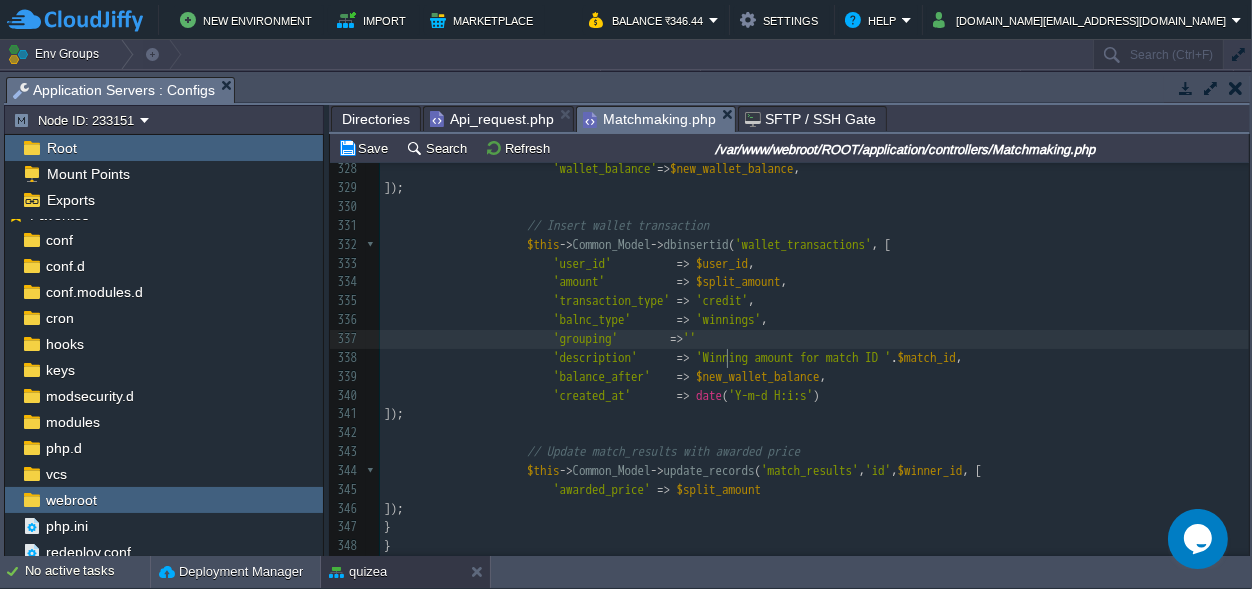 scroll, scrollTop: 0, scrollLeft: 28, axis: horizontal 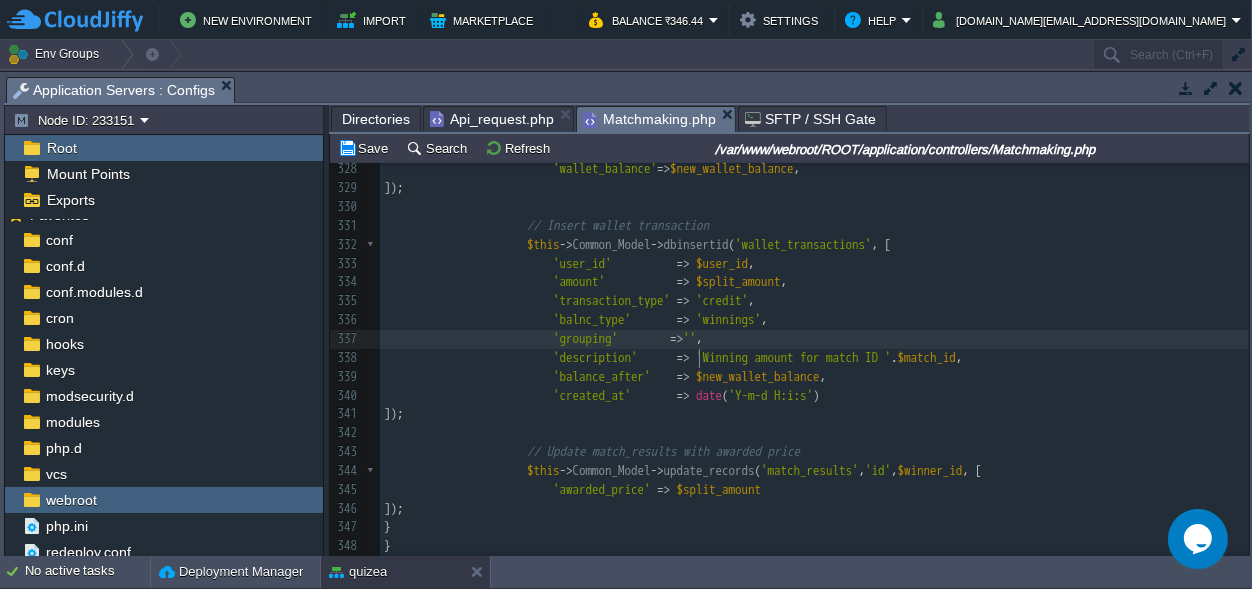 click on "xxxxxxxxxx   317                         $wallet_q   =   $this -> Common_Model -> db_query ( "SELECT wallet_balance,winnings_blc FROM users WHERE id = ' $user_id ' LIMIT 1" ); 318                        $winnings_blc   =   isset ( $wallet_q [ 0 ][ 'winnings_blc' ])  ?  ( float ) $wallet_q [ 0 ][ 'winnings_blc' ] :  0 ; 319                        $wallet_balance   =   isset ( $wallet_q [ 0 ][ 'wallet_balance' ])  ?  ( float ) $wallet_q [ 0 ][ 'wallet_balance' ] :  0 ; 320 ​ 321                        // Update wallet balance 322                        323                        $new_wallet_balance   =   $wallet_balance   +   $split_amount ; 324                        $new_winnings_blc   =   $winnings_blc   +   $split_amount ; 325                        326                        $this -> Common_Model -> update_records ( 'users' ,  'id' ,  $user_id , [ 327                            'winnings_blc'   =>   $new_winnings_blc , 328                            'wallet_balance' => $new_wallet_balance , 329 330 ​" at bounding box center (814, 329) 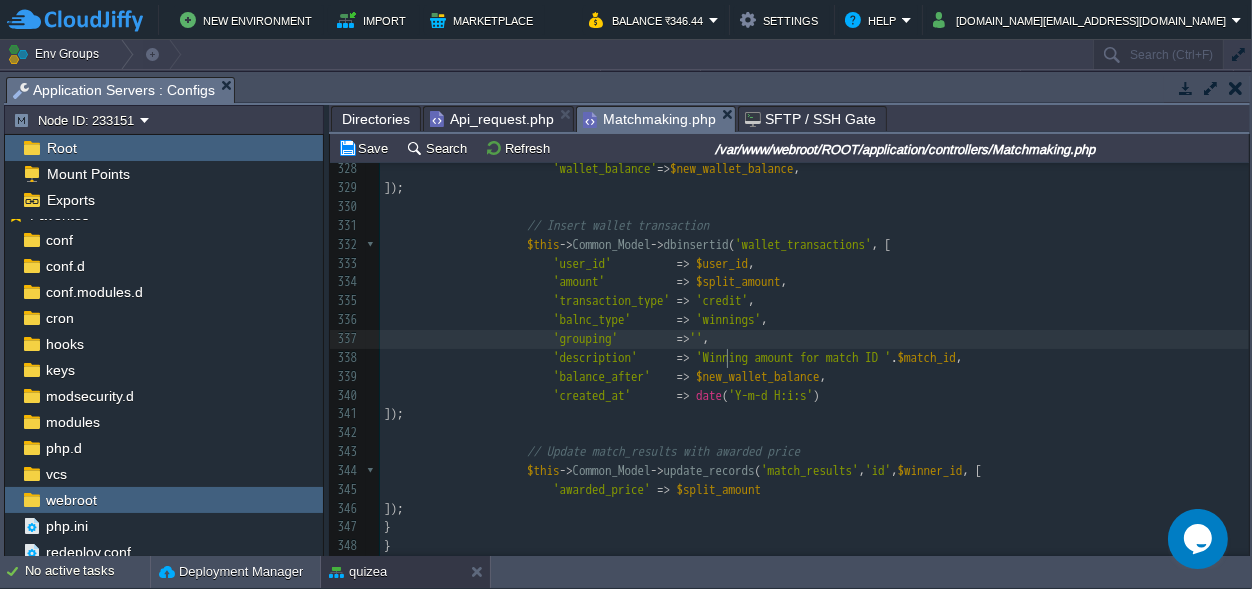 scroll, scrollTop: 0, scrollLeft: 0, axis: both 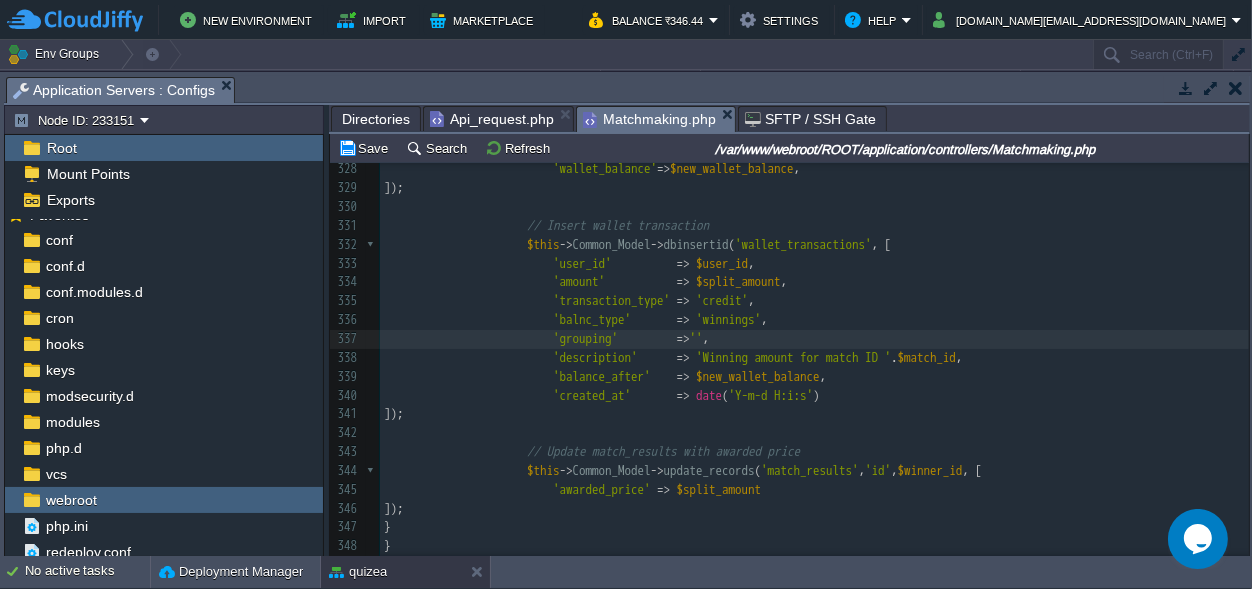 click on "=>" at bounding box center [683, 338] 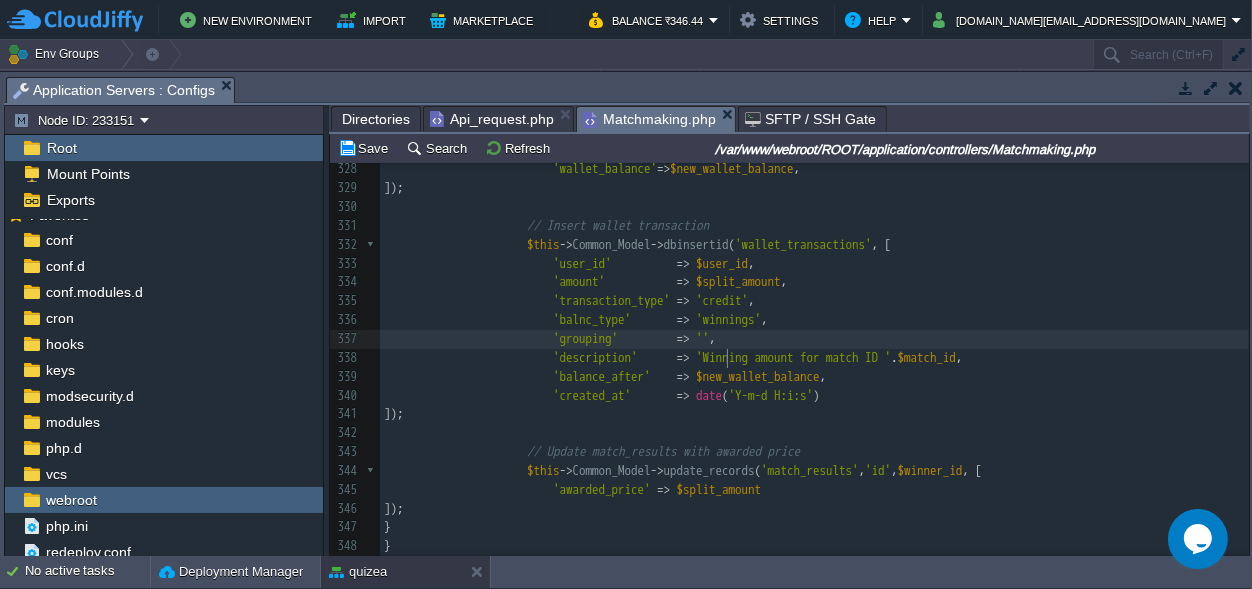 scroll, scrollTop: 0, scrollLeft: 7, axis: horizontal 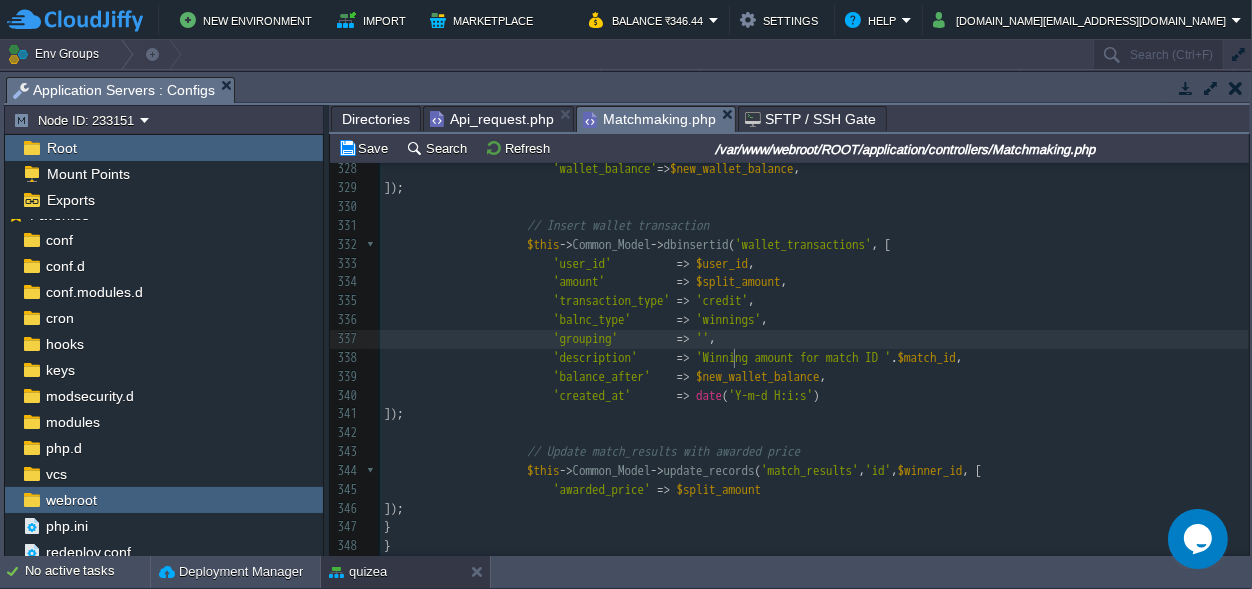 paste on "," 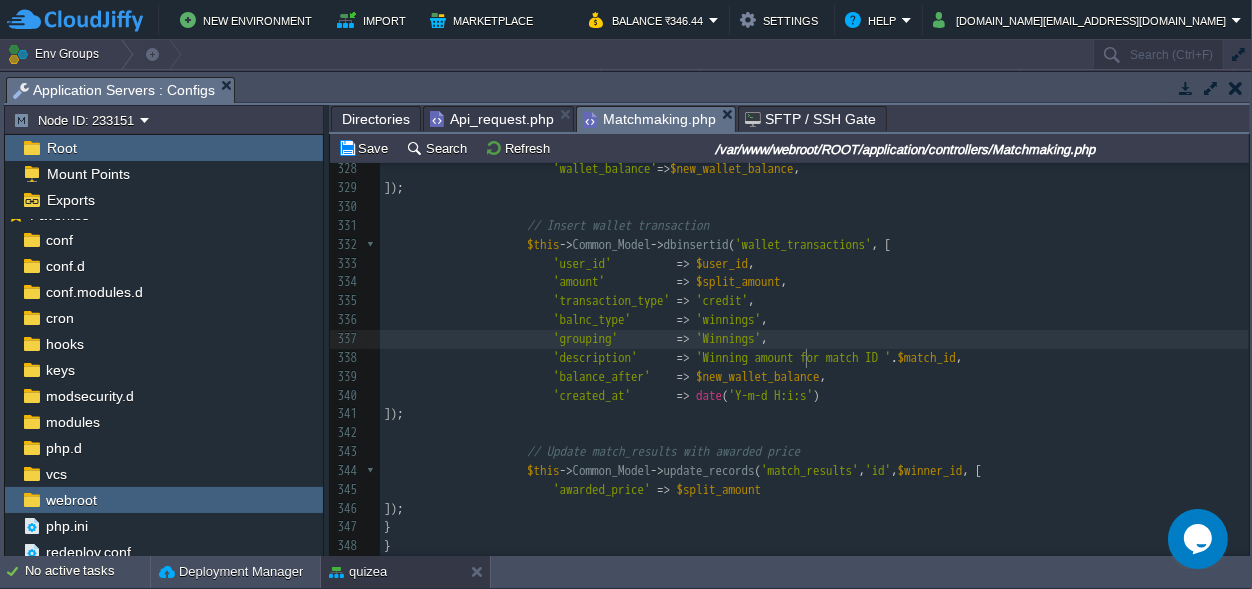 click on "'grouping'             =>   'Winnings' ," at bounding box center [814, 339] 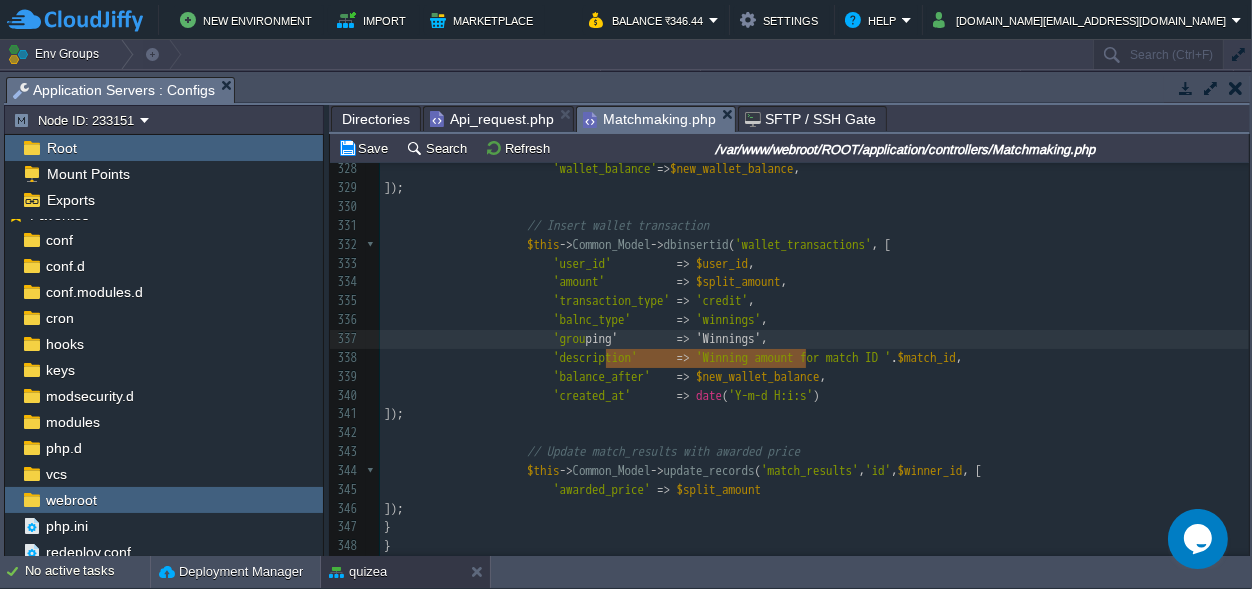 scroll, scrollTop: 0, scrollLeft: 279, axis: horizontal 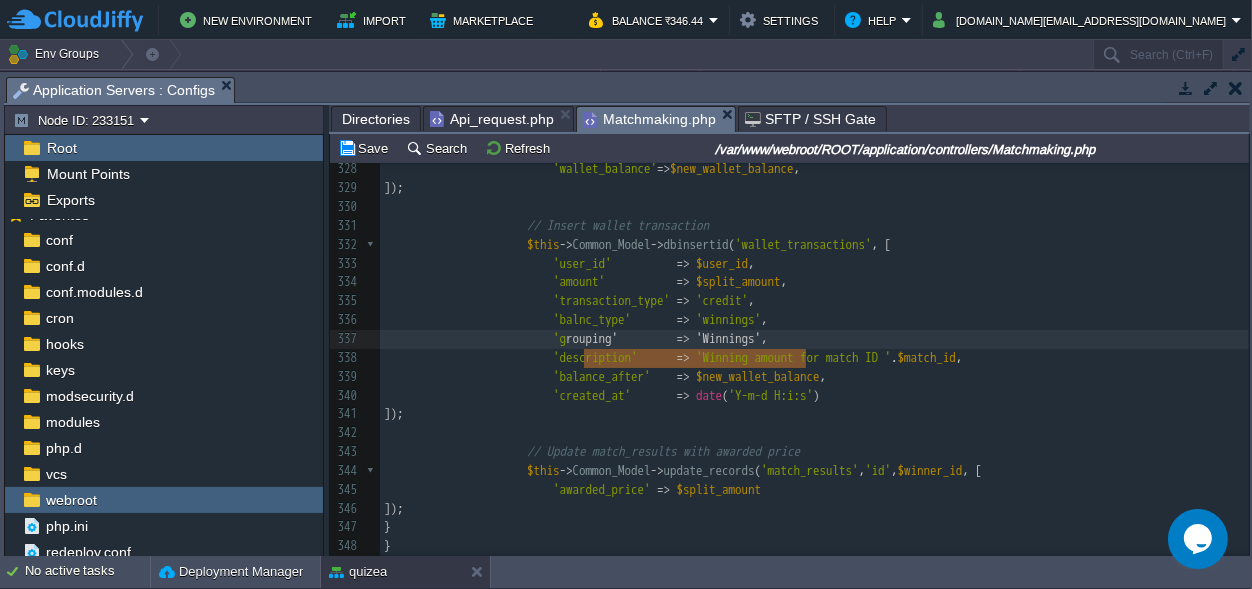type on "'grouping'		 => 'Winnings'," 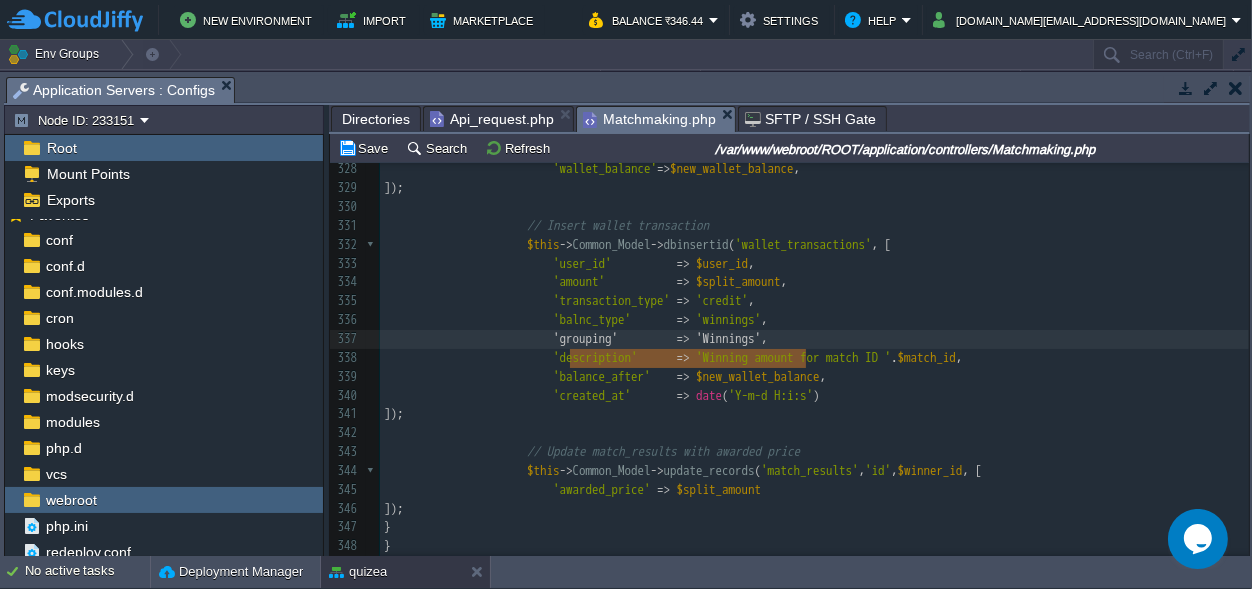 drag, startPoint x: 821, startPoint y: 362, endPoint x: 580, endPoint y: 359, distance: 241.01868 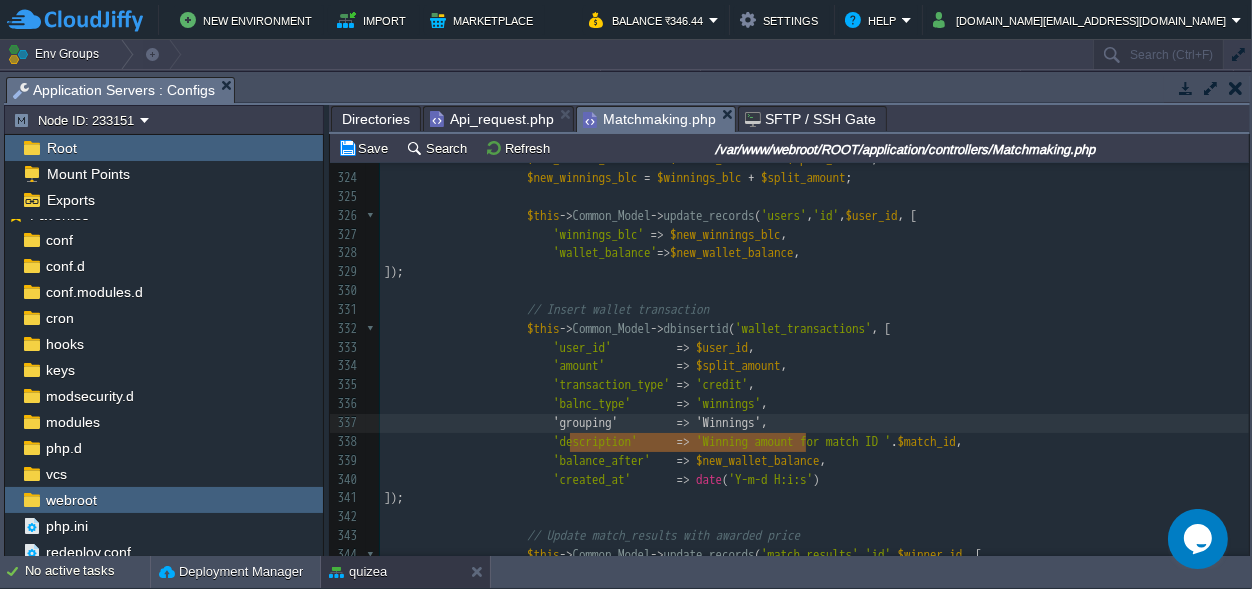 scroll, scrollTop: 6041, scrollLeft: 0, axis: vertical 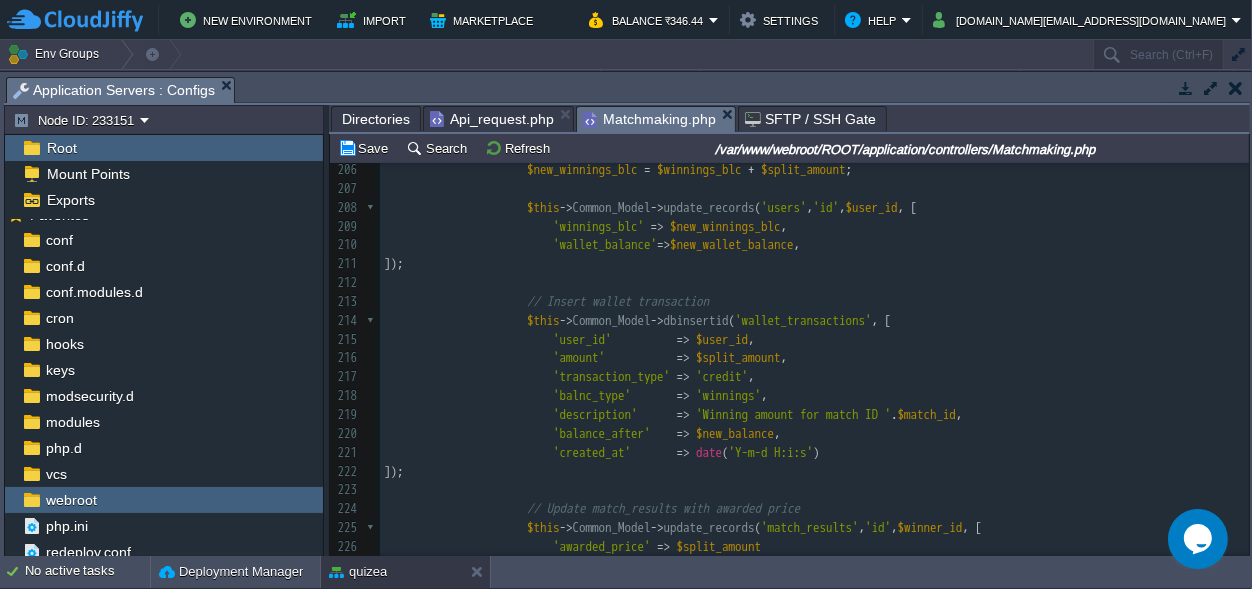 click on "'balnc_type'         =>   'winnings' ," at bounding box center [814, 396] 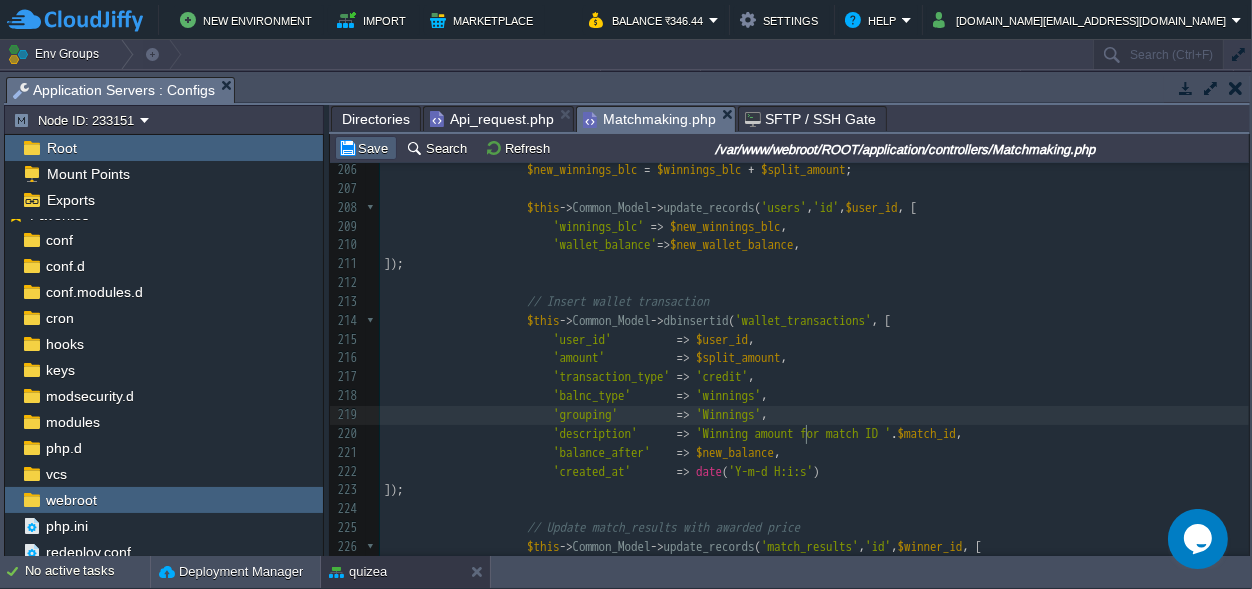 click on "Save" at bounding box center (366, 148) 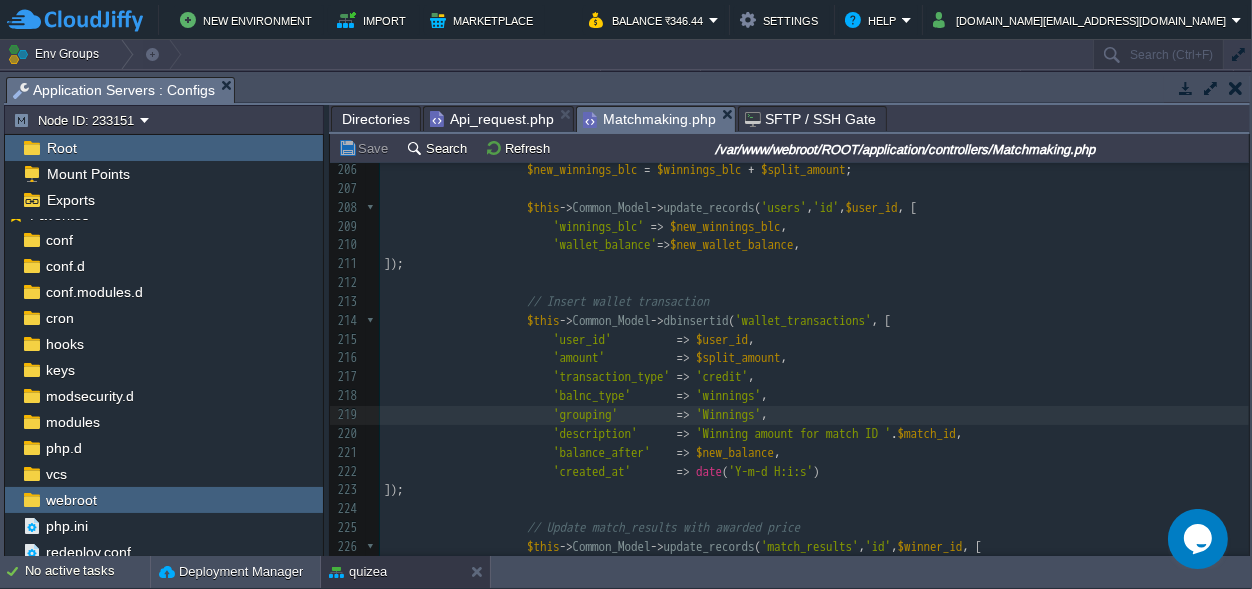 click on "xxxxxxxxxx                            'grouping'             =>   'Winnings' ,   195                        $winner_data   =   reset ( $winner_data ); 196                        $user_id   =   $winner_data [ 'user_id' ]; 197 ​ 198                        // Fetch user's current wallet balance (you may adjust table/column names) 199                        $wallet_q   =   $this -> Common_Model -> db_query ( "SELECT wallet_balance,winnings_blc FROM users WHERE id = ' $user_id ' LIMIT 1" ); 200                        $winnings_blc   =   isset ( $wallet_q [ 0 ][ 'winnings_blc' ])  ?  ( float ) $wallet_q [ 0 ][ 'winnings_blc' ] :  0 ; 201                        $wallet_balance   =   isset ( $wallet_q [ 0 ][ 'wallet_balance' ])  ?  ( float ) $wallet_q [ 0 ][ 'wallet_balance' ] :  0 ; 202 ​ 203                        // Update wallet balance 204                        205                        $new_wallet_balance   =   $wallet_balance   +   $split_amount ; 206                        $new_winnings_blc   =     +" at bounding box center [814, 425] 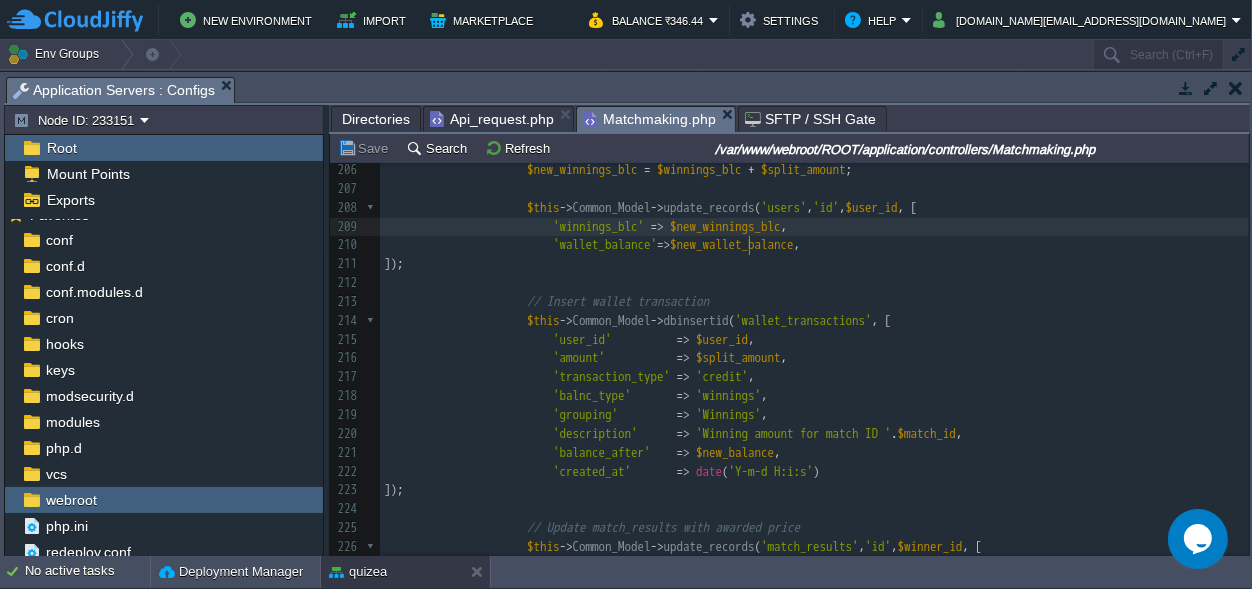 type on "$new_winnings_blc" 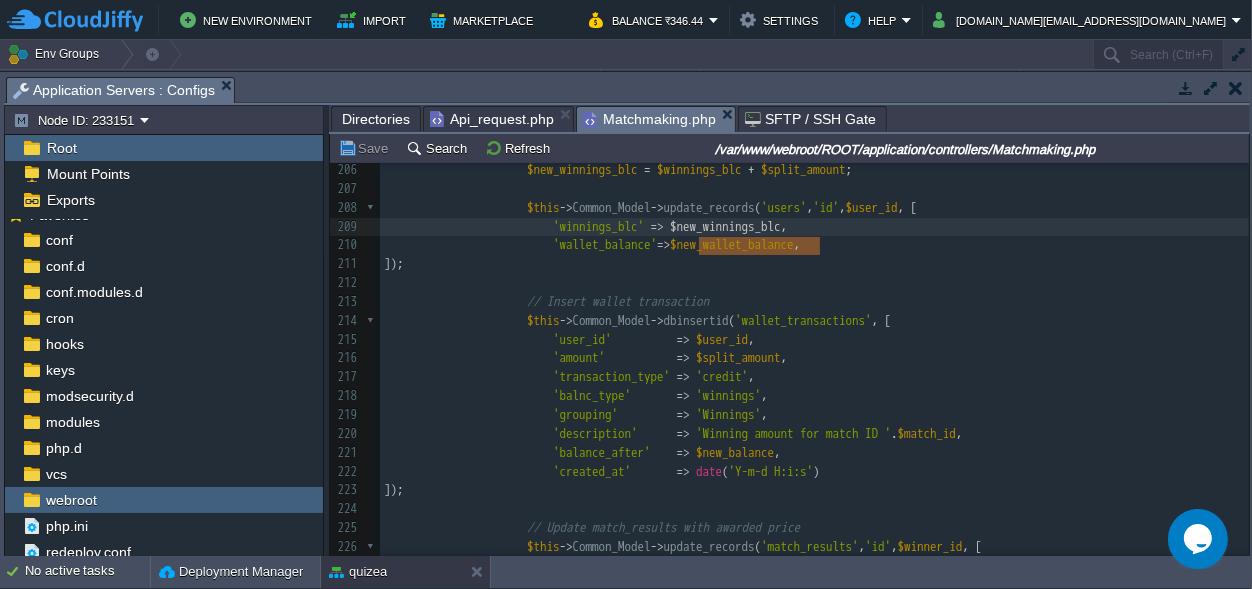 click on "xxxxxxxxxx                            'grouping'             =>   'Winnings' , 195                        $winner_data   =   reset ( $winner_data ); 196                        $user_id   =   $winner_data [ 'user_id' ]; 197 ​ 198                        // Fetch user's current wallet balance (you may adjust table/column names) 199                        $wallet_q   =   $this -> Common_Model -> db_query ( "SELECT wallet_balance,winnings_blc FROM users WHERE id = ' $user_id ' LIMIT 1" ); 200                        $winnings_blc   =   isset ( $wallet_q [ 0 ][ 'winnings_blc' ])  ?  ( float ) $wallet_q [ 0 ][ 'winnings_blc' ] :  0 ; 201                        $wallet_balance   =   isset ( $wallet_q [ 0 ][ 'wallet_balance' ])  ?  ( float ) $wallet_q [ 0 ][ 'wallet_balance' ] :  0 ; 202 ​ 203                        // Update wallet balance 204                        205                        $new_wallet_balance   =   $wallet_balance   +   $split_amount ; 206                        $new_winnings_blc   =     +   ;" at bounding box center (814, 425) 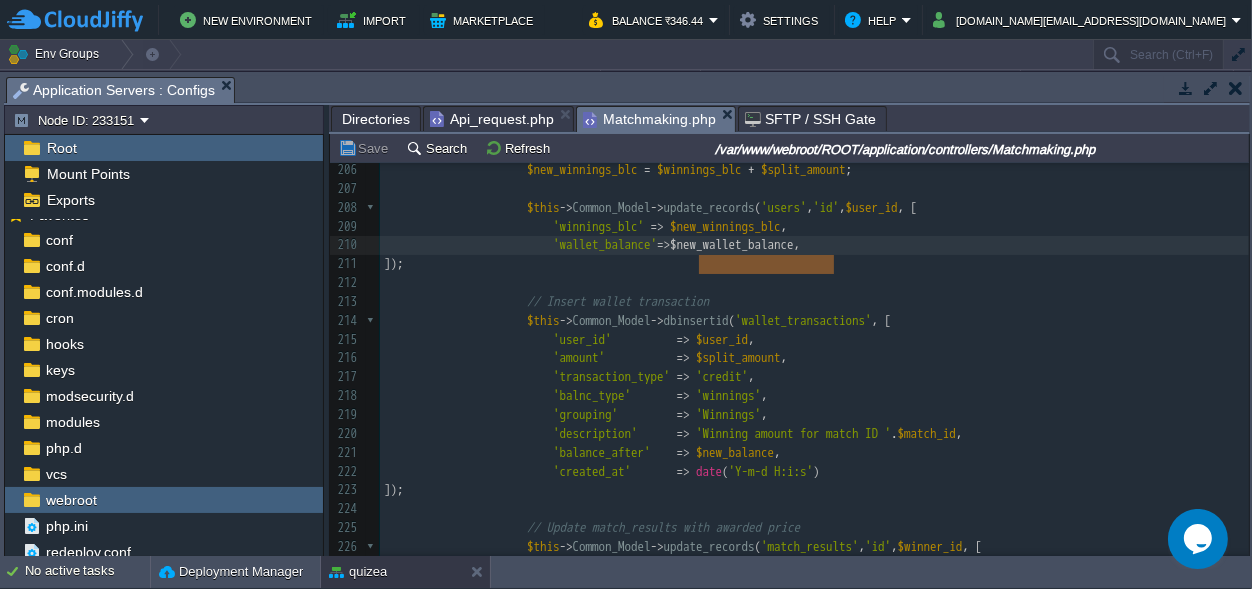 click on "$new_balance" at bounding box center [735, 452] 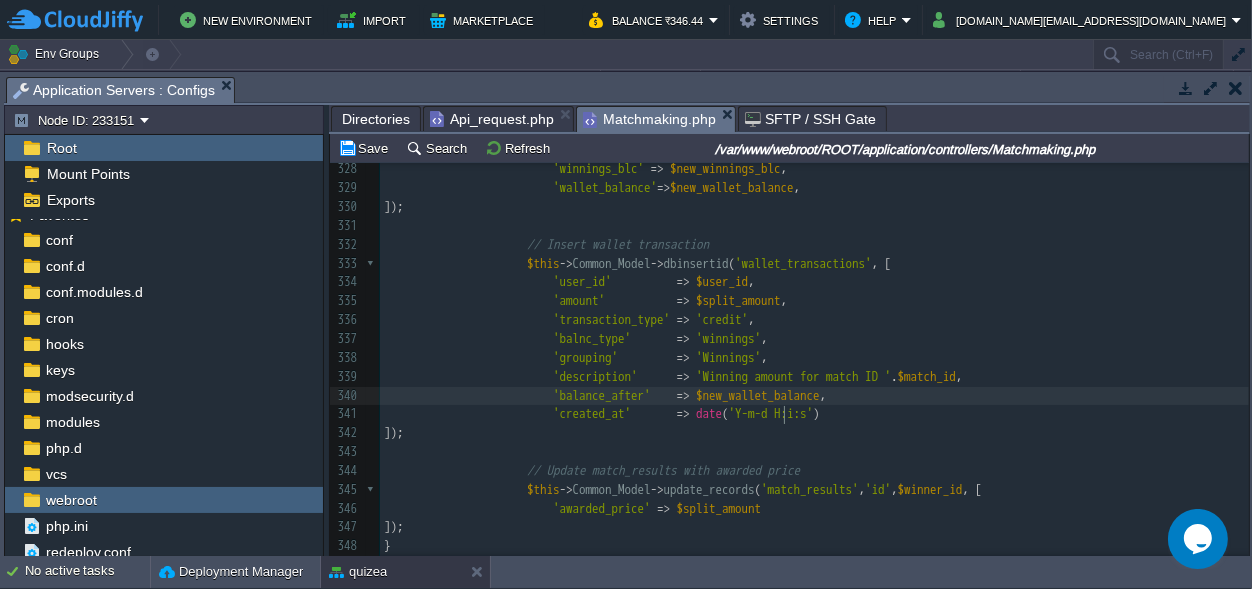 click on "xxxxxxxxxx                            'balance_after'      =>   $new_wallet_balance ,   312                       }); 313 ​ 314                        $winner_data   =   reset ( $winner_data ); 315                        $user_id   =   $winner_data [ 'user_id' ]; 316 ​ 317                        // Fetch user's current wallet balance (you may adjust table/column names) 318                         $wallet_q   =   $this -> Common_Model -> db_query ( "SELECT wallet_balance,winnings_blc FROM users WHERE id = ' $user_id ' LIMIT 1" ); 319                        $winnings_blc   =   isset ( $wallet_q [ 0 ][ 'winnings_blc' ])  ?  ( float ) $wallet_q [ 0 ][ 'winnings_blc' ] :  0 ; 320                        $wallet_balance   =   isset ( $wallet_q [ 0 ][ 'wallet_balance' ])  ?  ( float ) $wallet_q [ 0 ][ 'wallet_balance' ] :  0 ; 321 ​ 322                        // Update wallet balance 323                        324                        $new_wallet_balance   =   $wallet_balance   +   $split_amount ; 325   =" at bounding box center (814, 273) 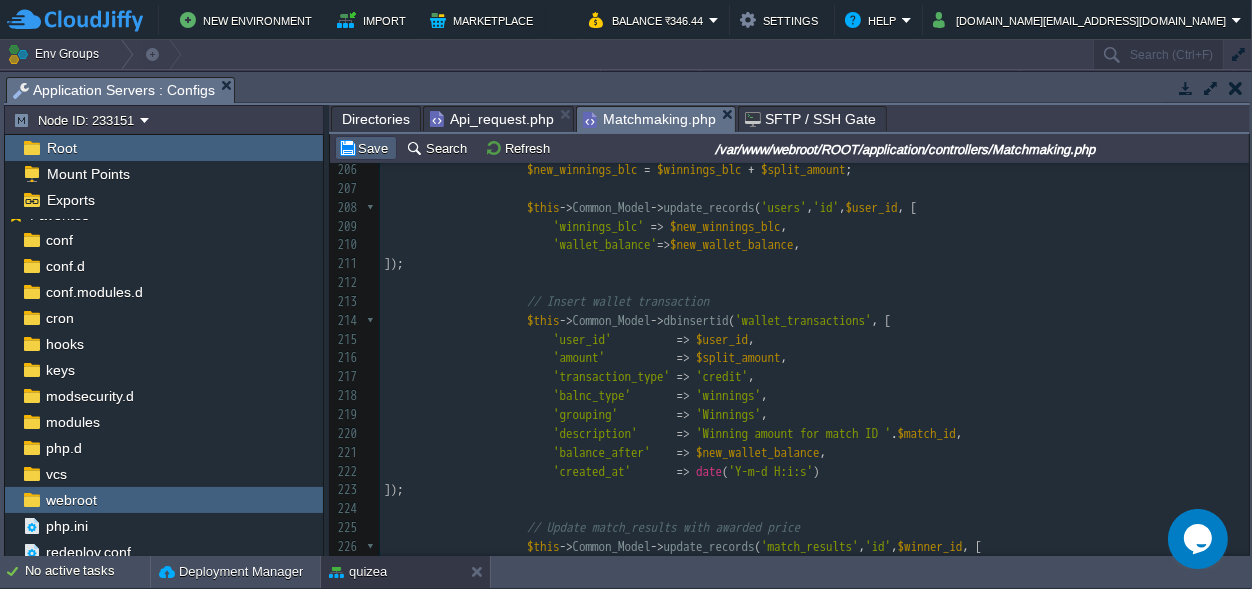 click on "Save" at bounding box center [366, 148] 